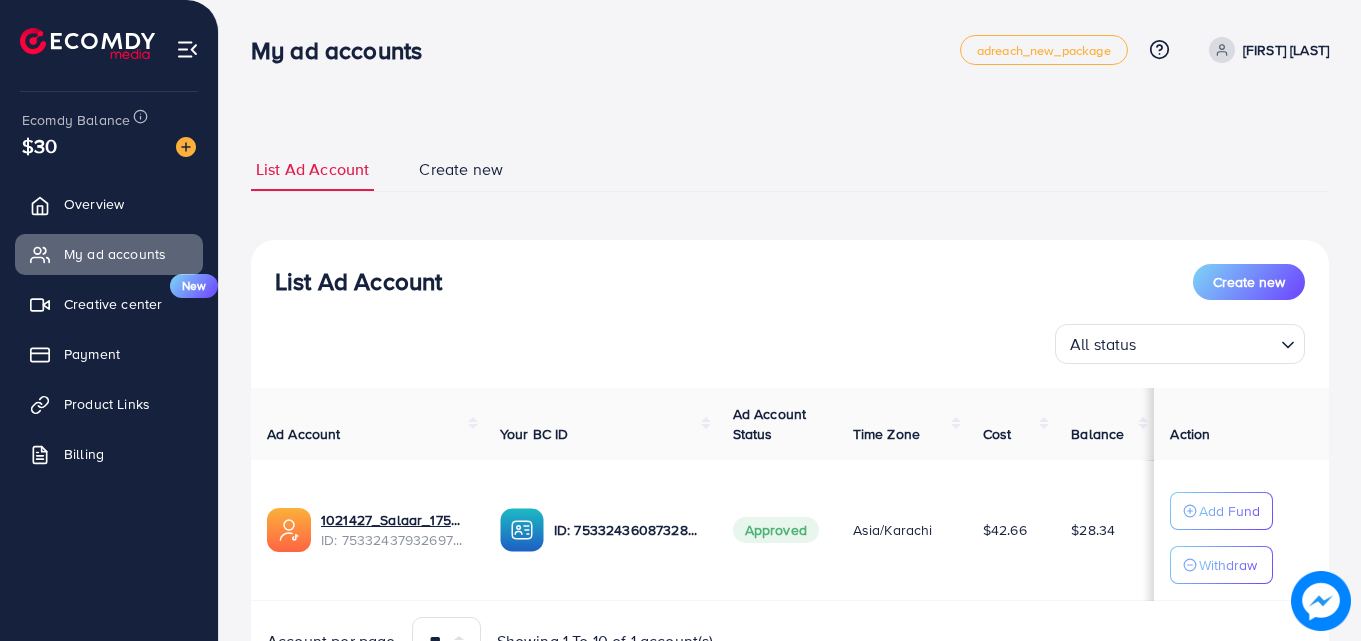 scroll, scrollTop: 0, scrollLeft: 0, axis: both 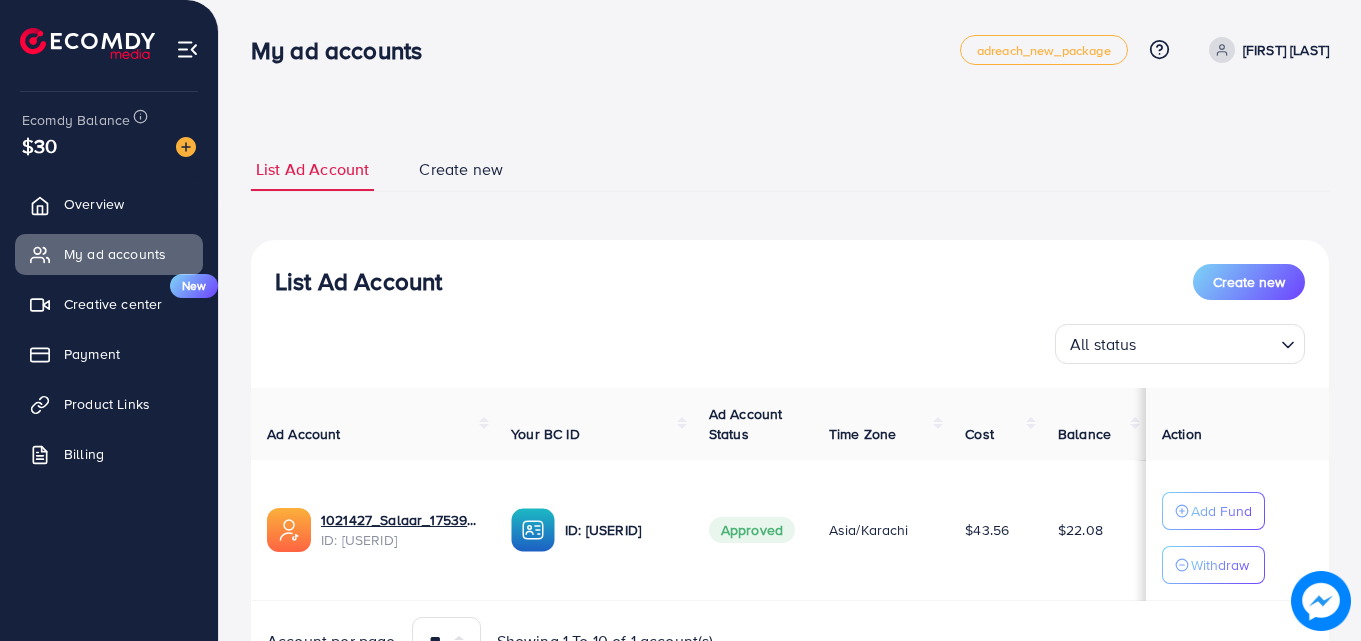 click on "$43.56" at bounding box center (987, 530) 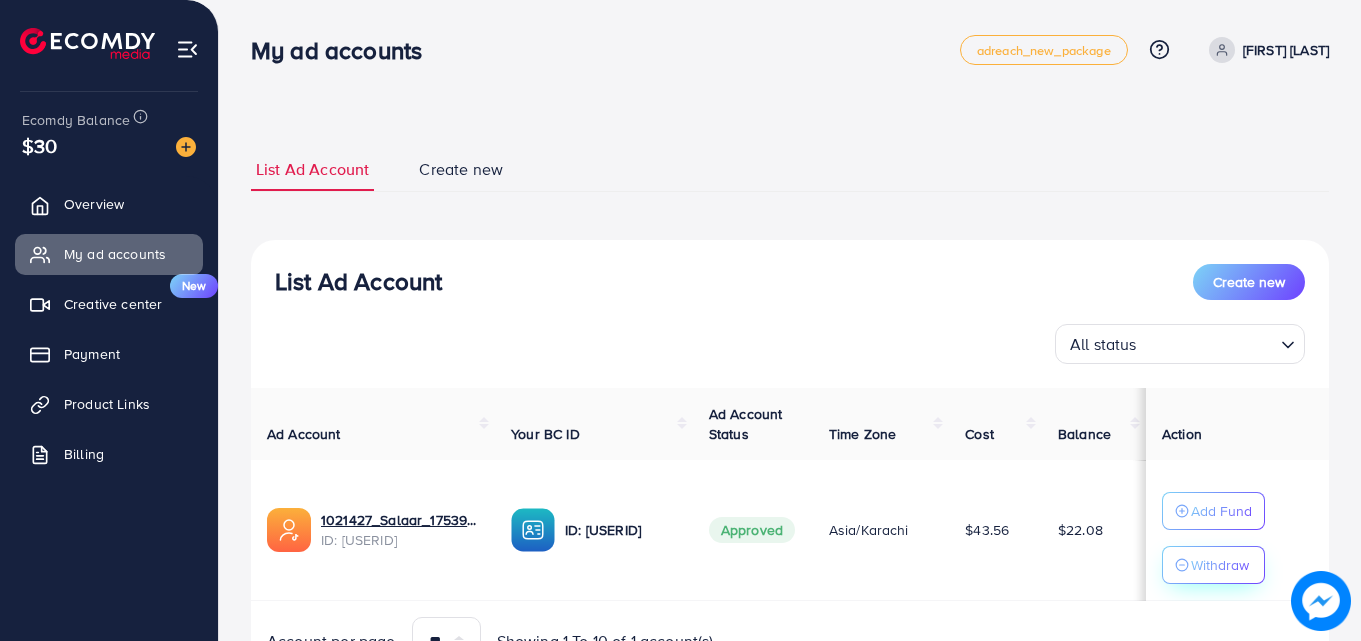 click on "Withdraw" at bounding box center [1220, 565] 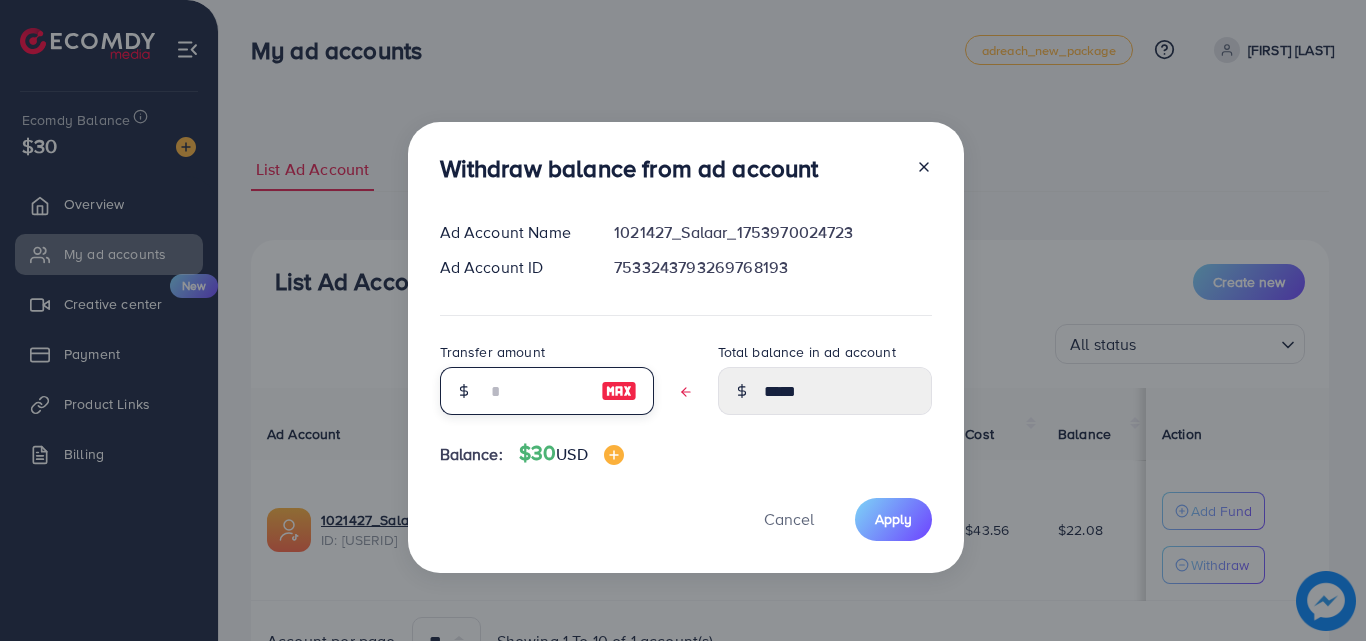 click at bounding box center [536, 391] 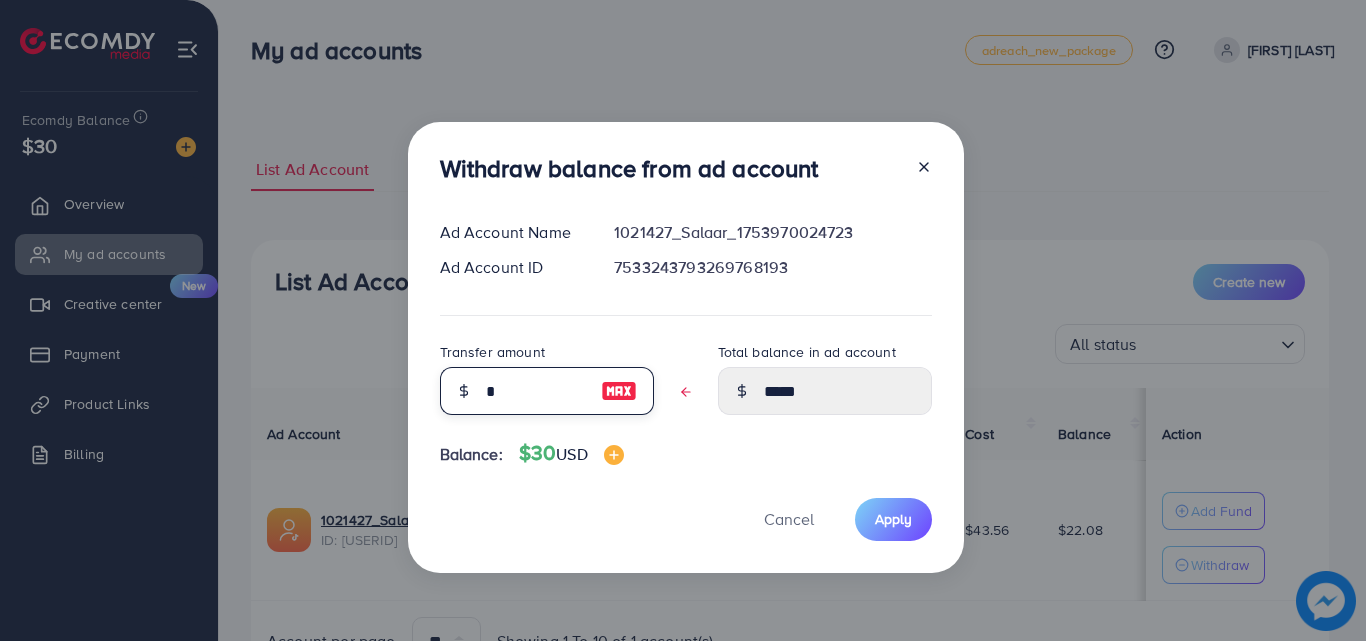 type on "*****" 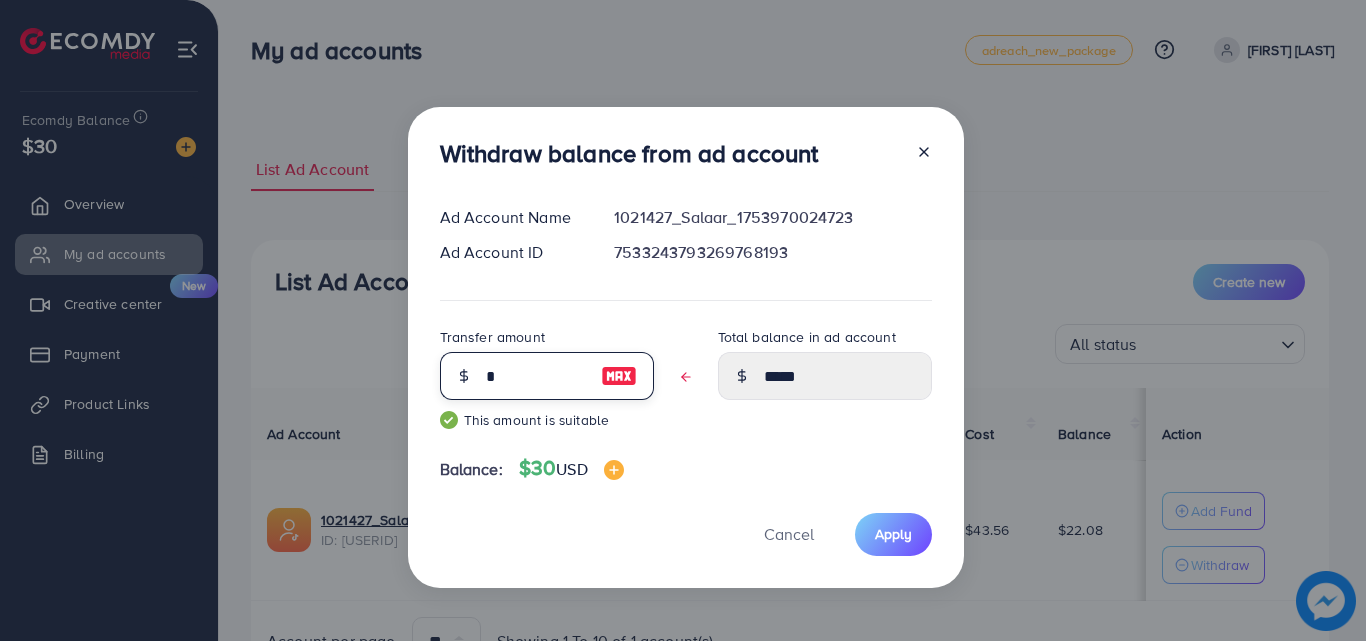 type on "**" 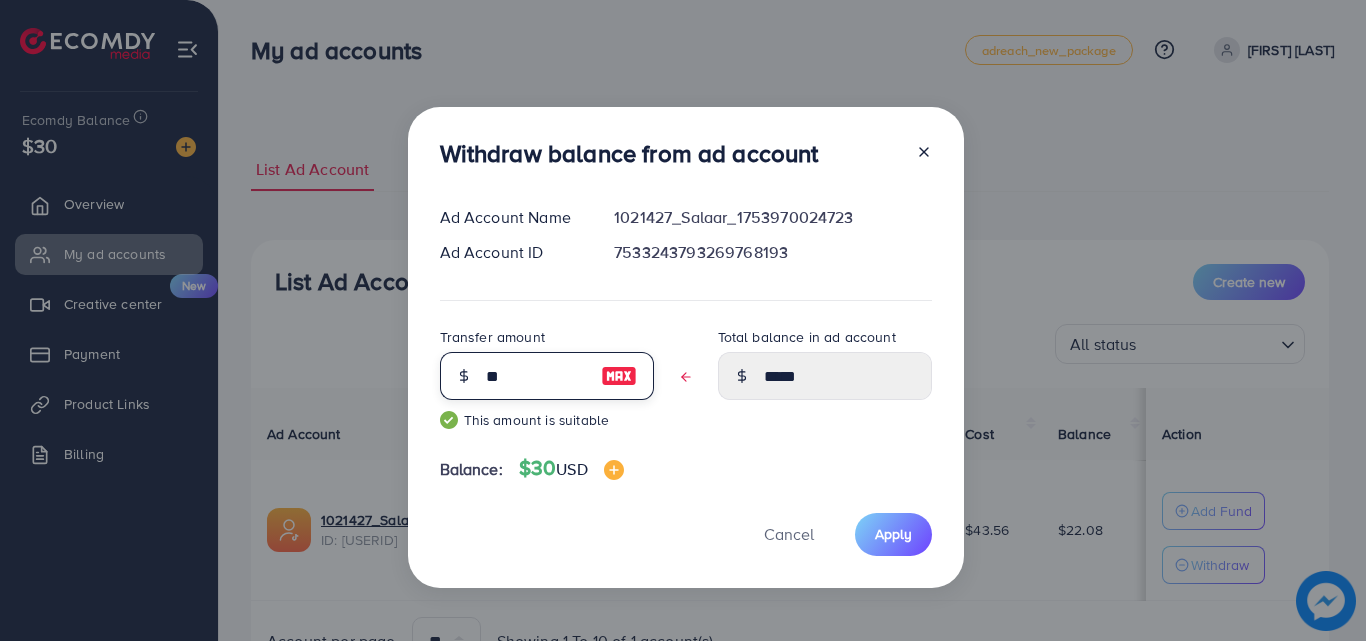 type on "*****" 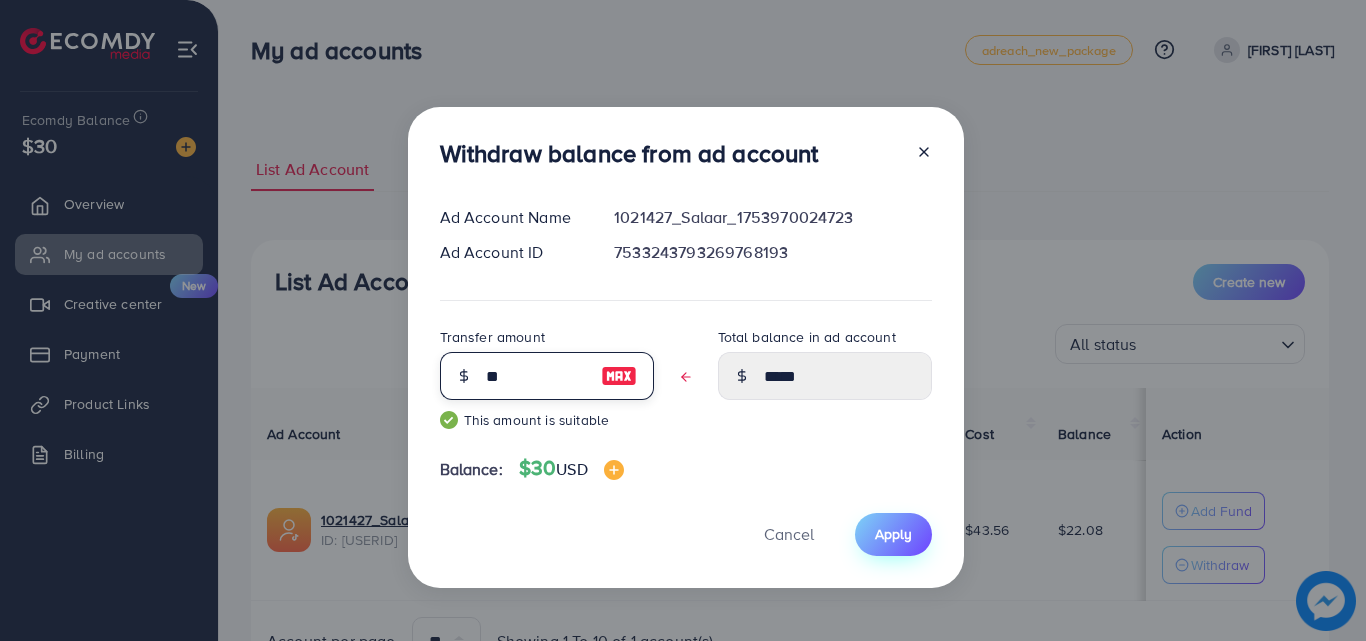 type on "**" 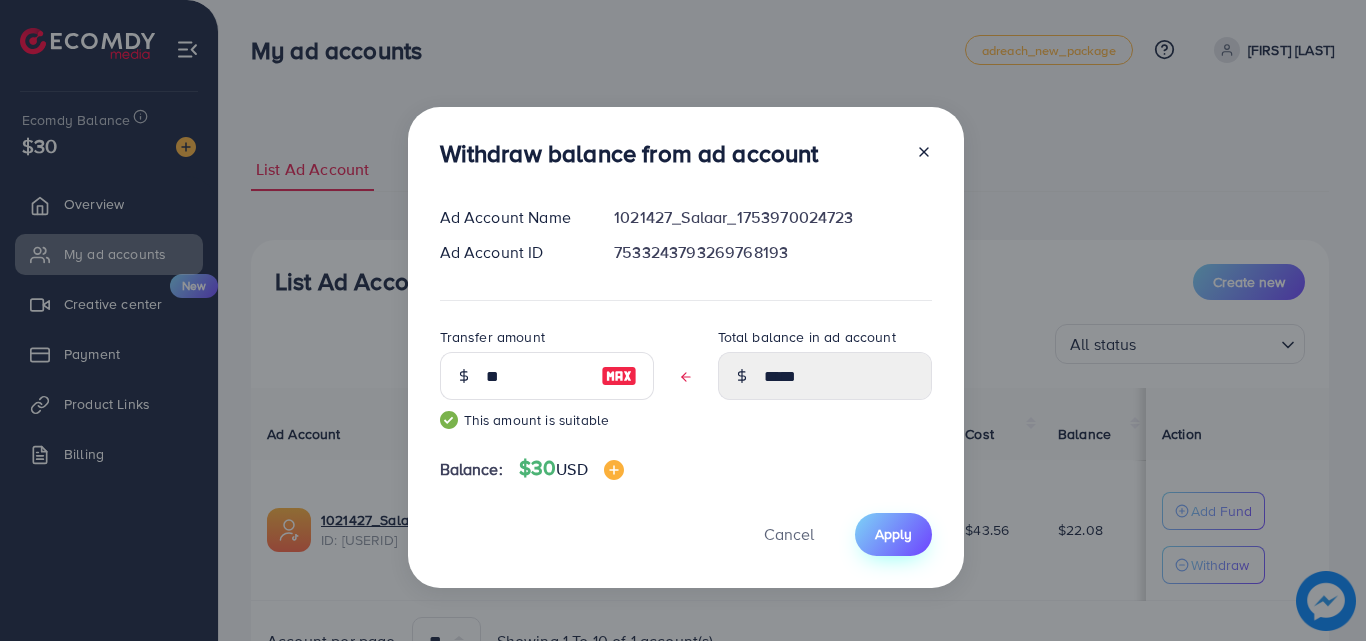 click on "Apply" at bounding box center [893, 534] 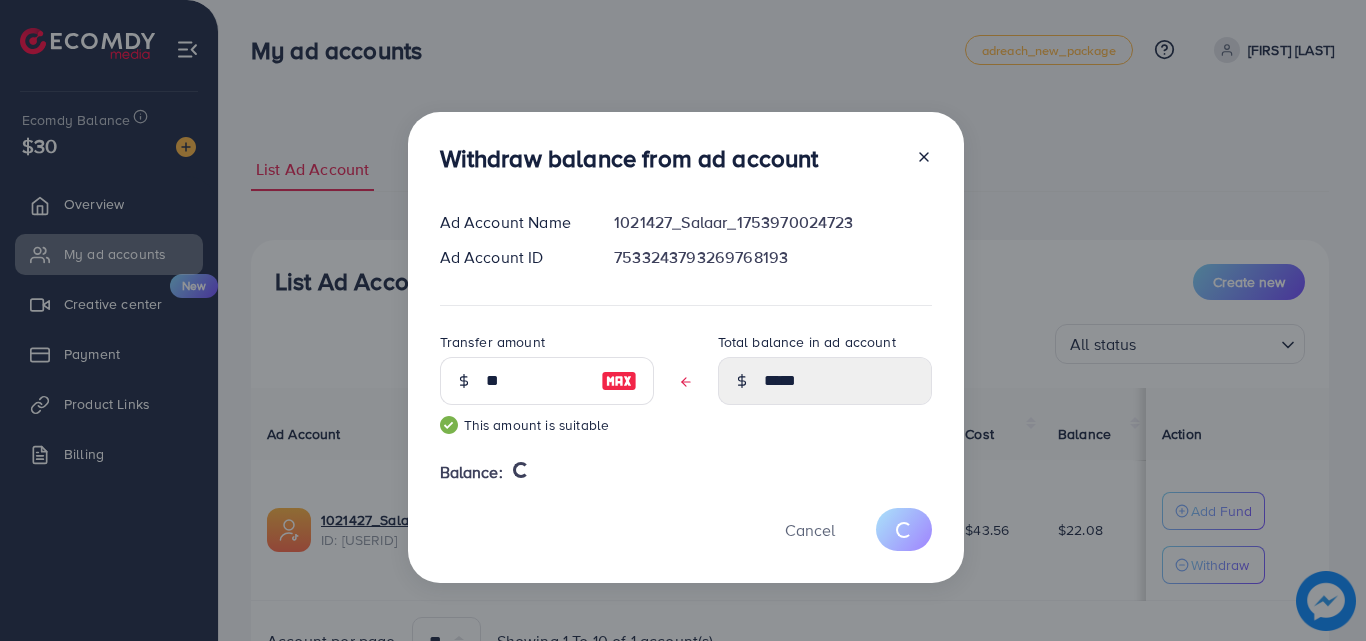 drag, startPoint x: 467, startPoint y: 427, endPoint x: 601, endPoint y: 418, distance: 134.3019 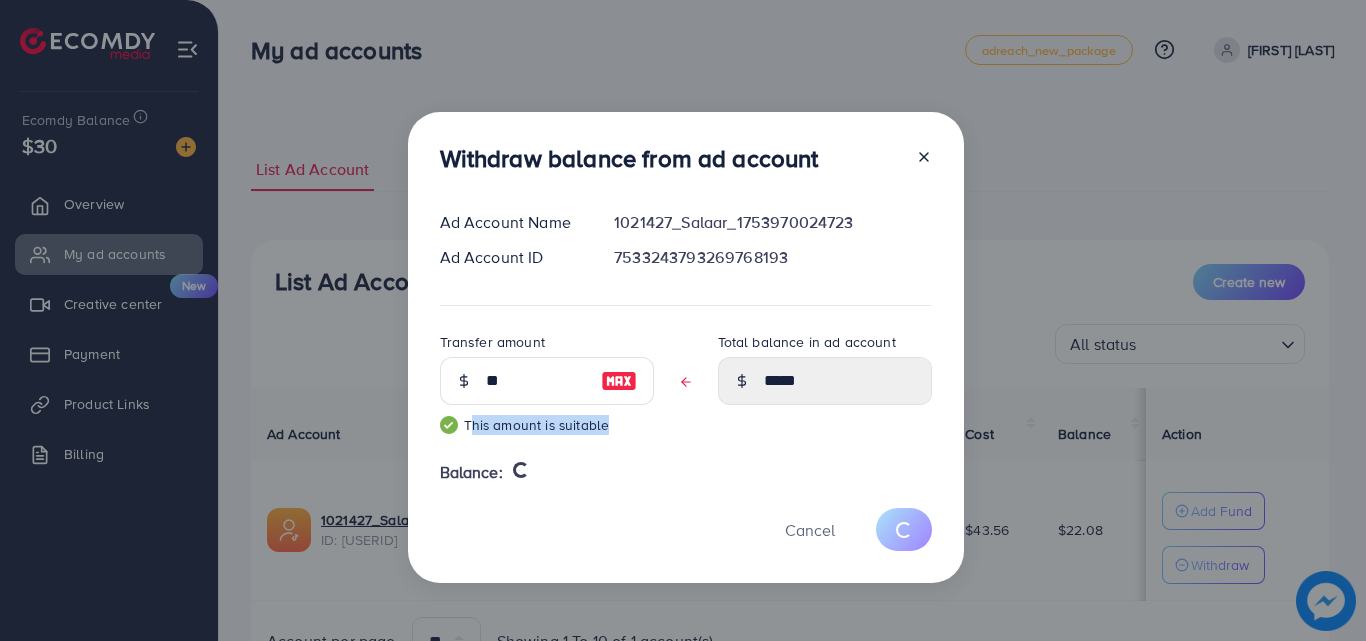 click on "This amount is suitable" at bounding box center (547, 425) 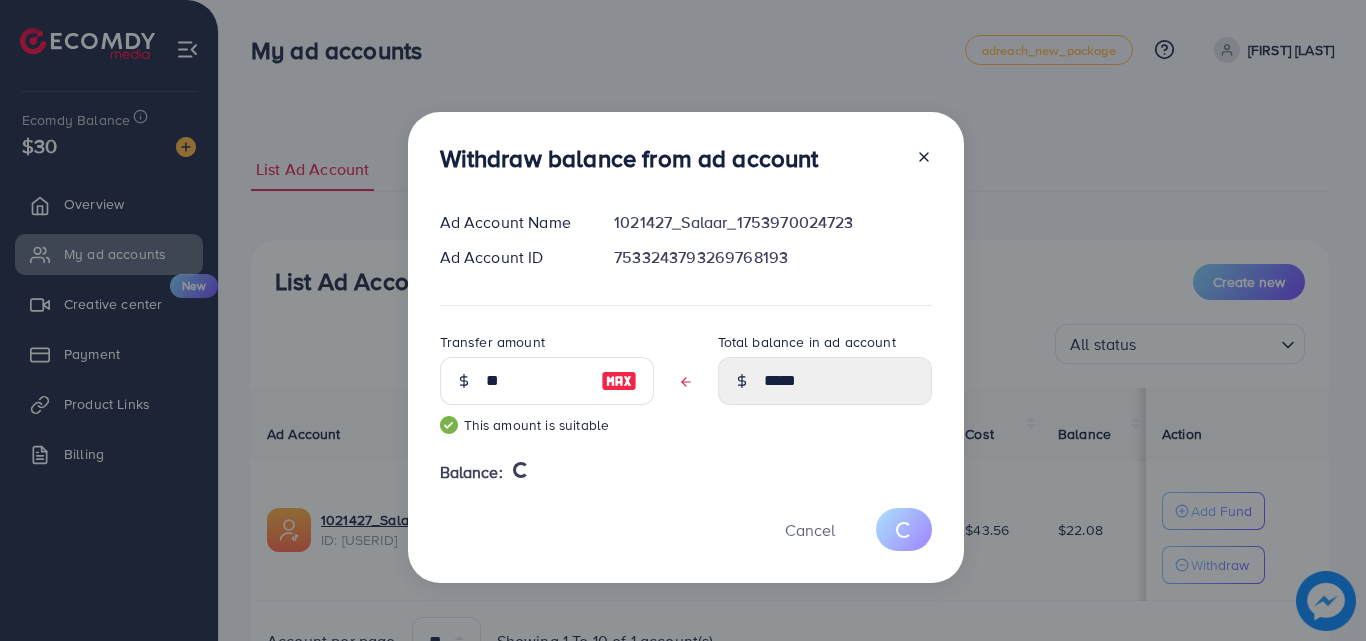 click on "Withdraw balance from ad account   Ad Account Name   1021427_[USERNAME]_[USERID]   Ad Account ID   [USERID]   Transfer amount  **  This amount is suitable   Total balance in ad account  ***** Balance:  Cancel" at bounding box center [686, 347] 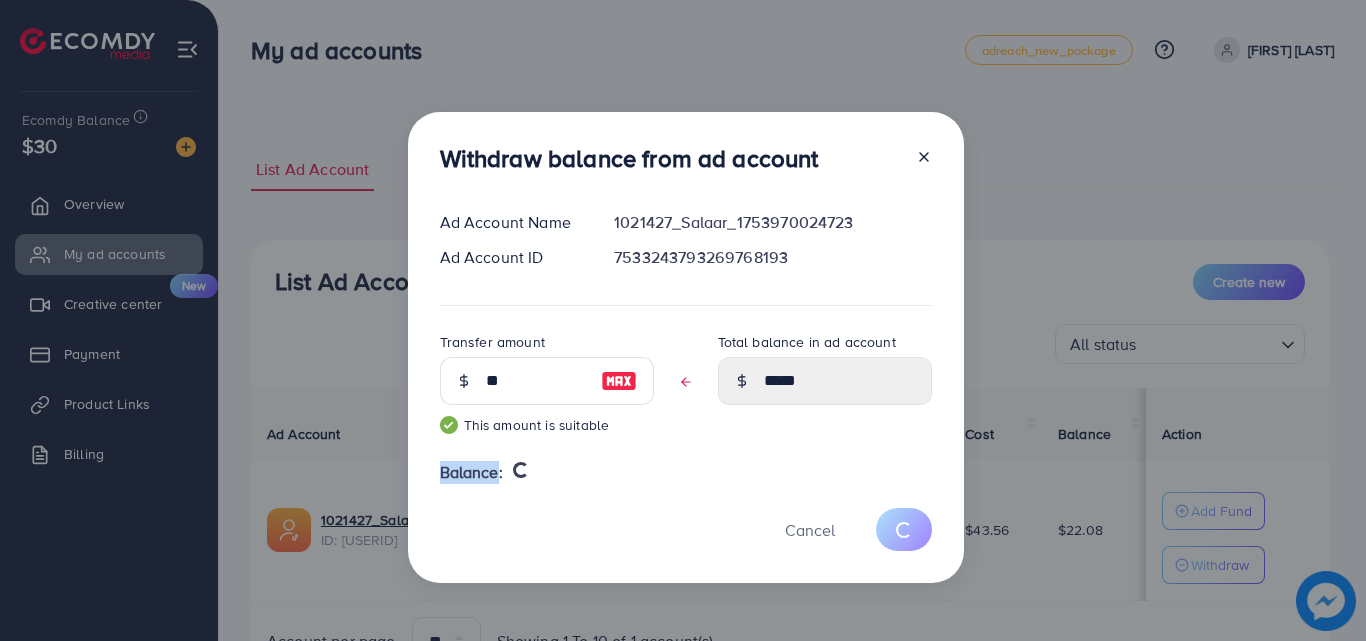 click on "Balance:" at bounding box center (471, 472) 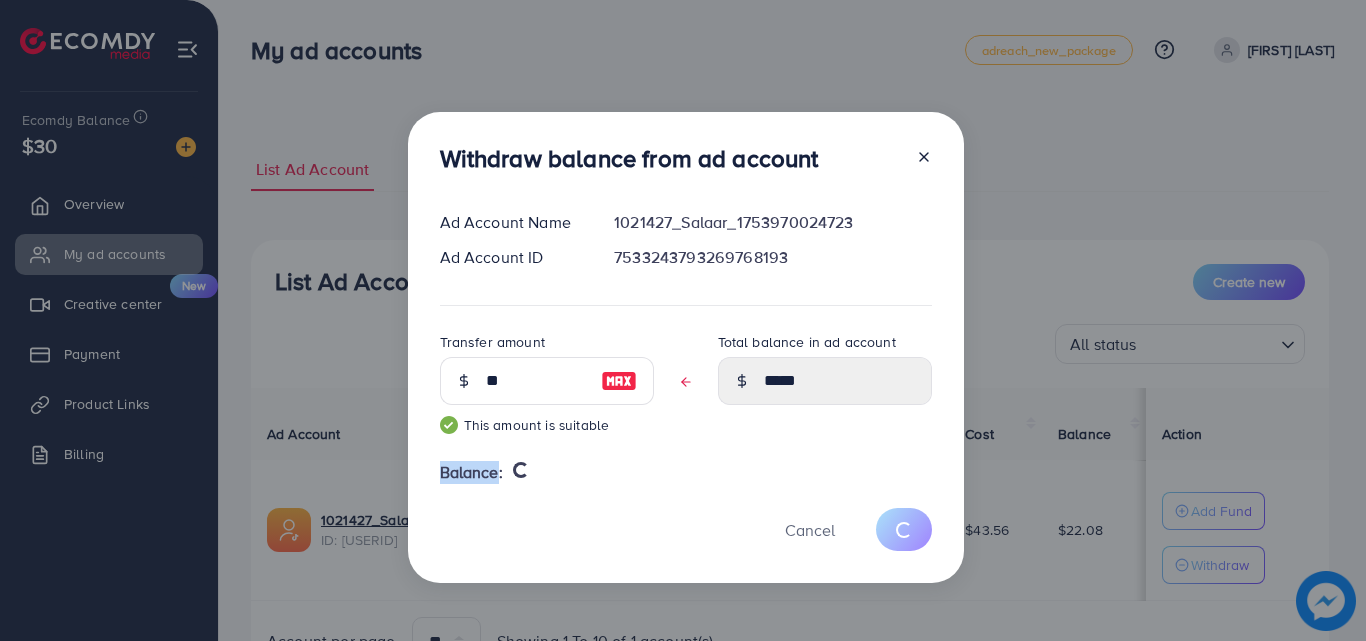 click on "Balance:" at bounding box center (471, 472) 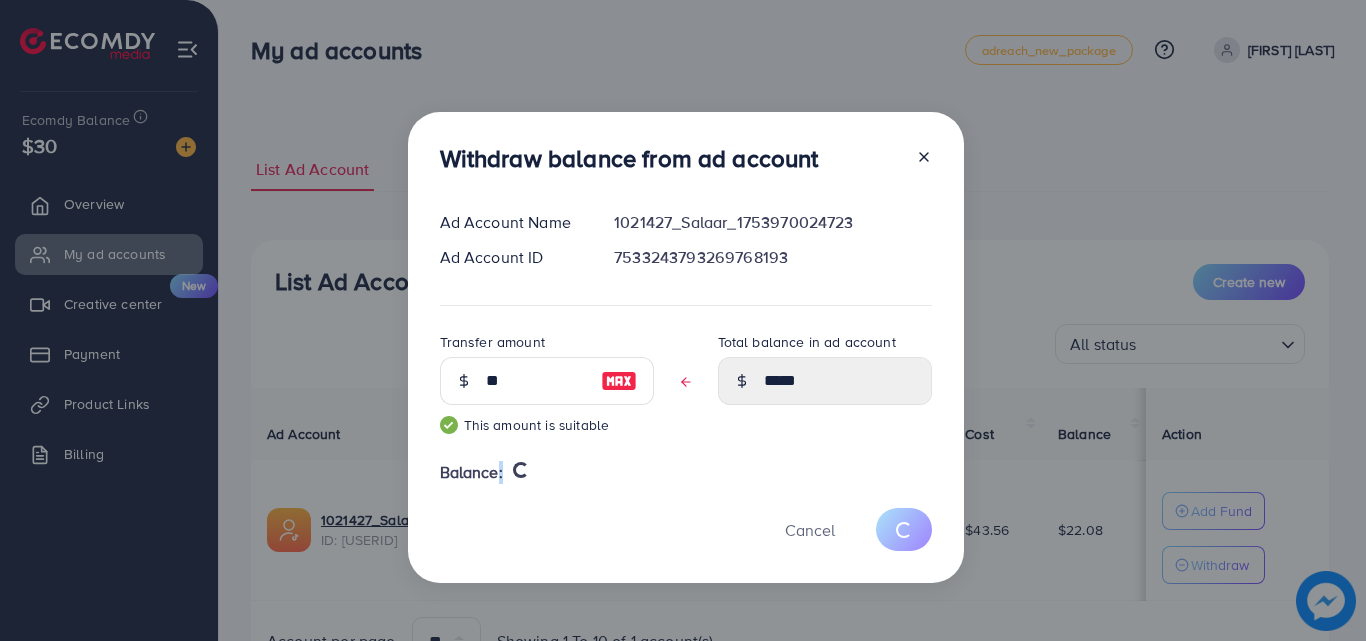 click on "Balance:" at bounding box center [471, 472] 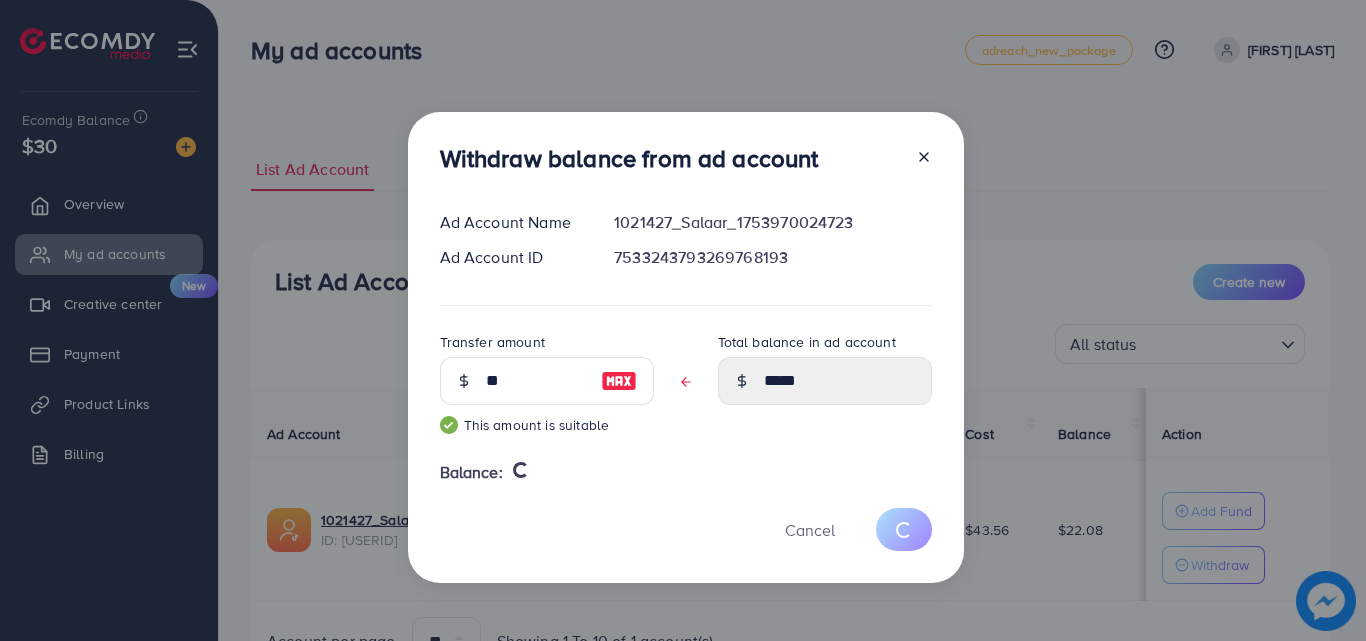 click on "This amount is suitable" at bounding box center [547, 425] 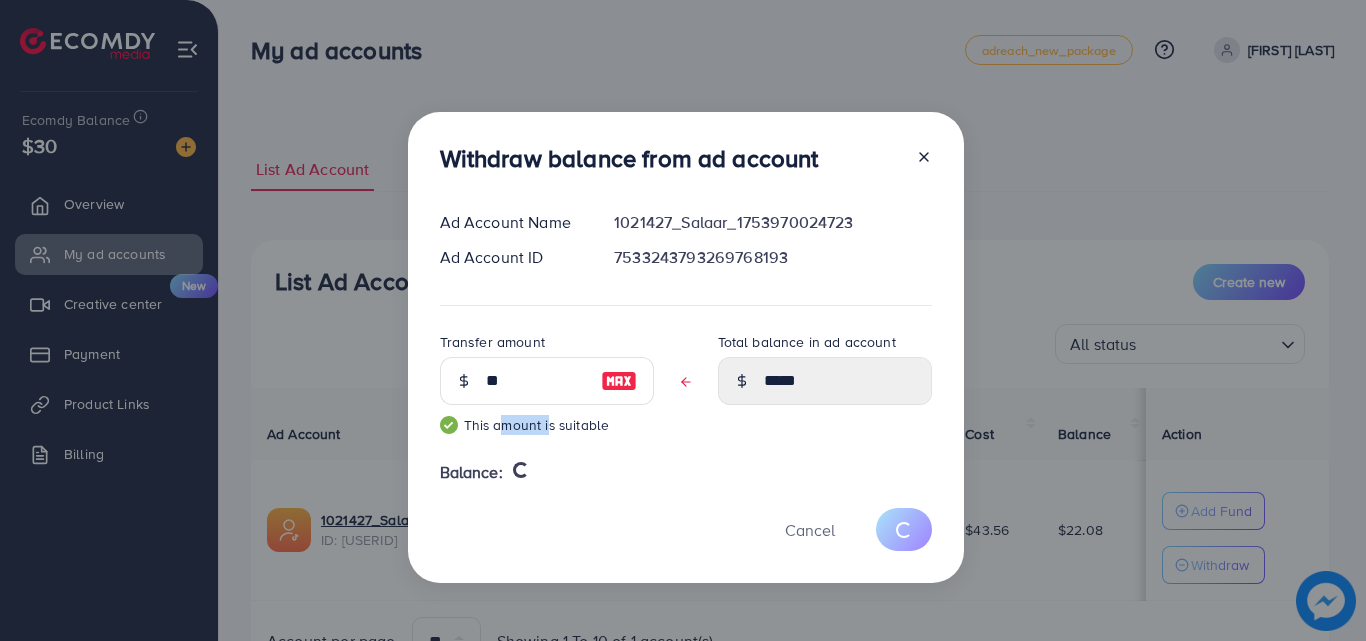 click on "This amount is suitable" at bounding box center (547, 425) 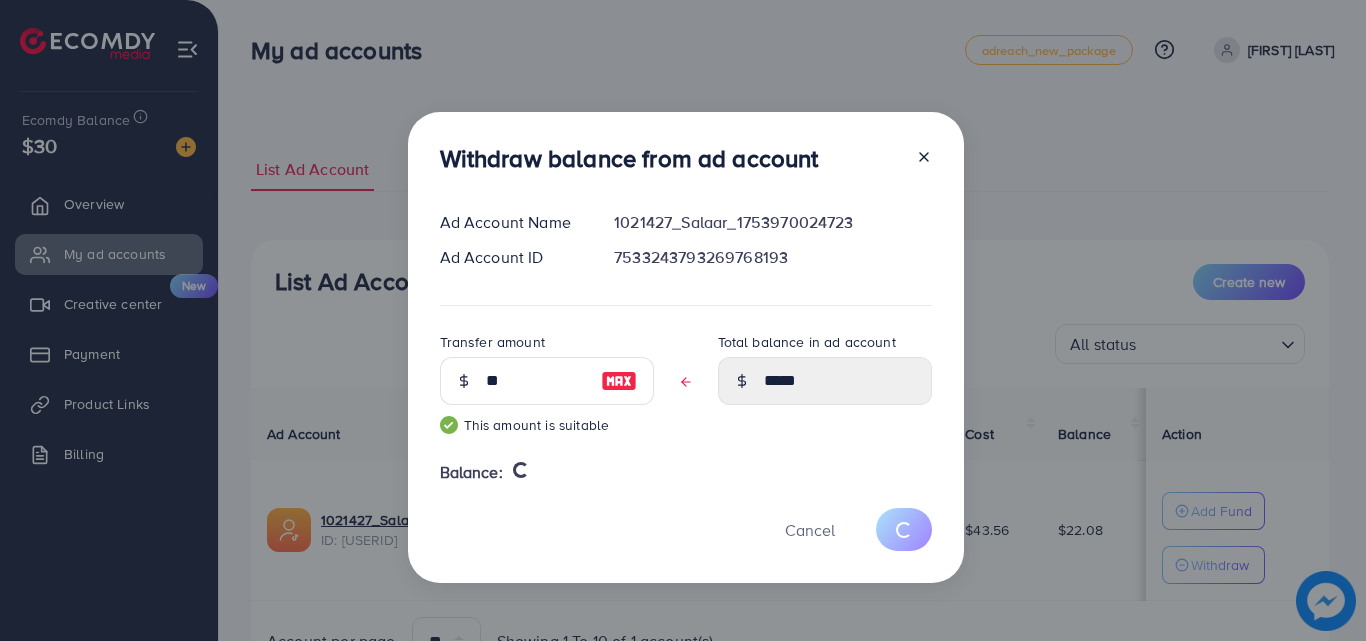 click on "This amount is suitable" at bounding box center (547, 425) 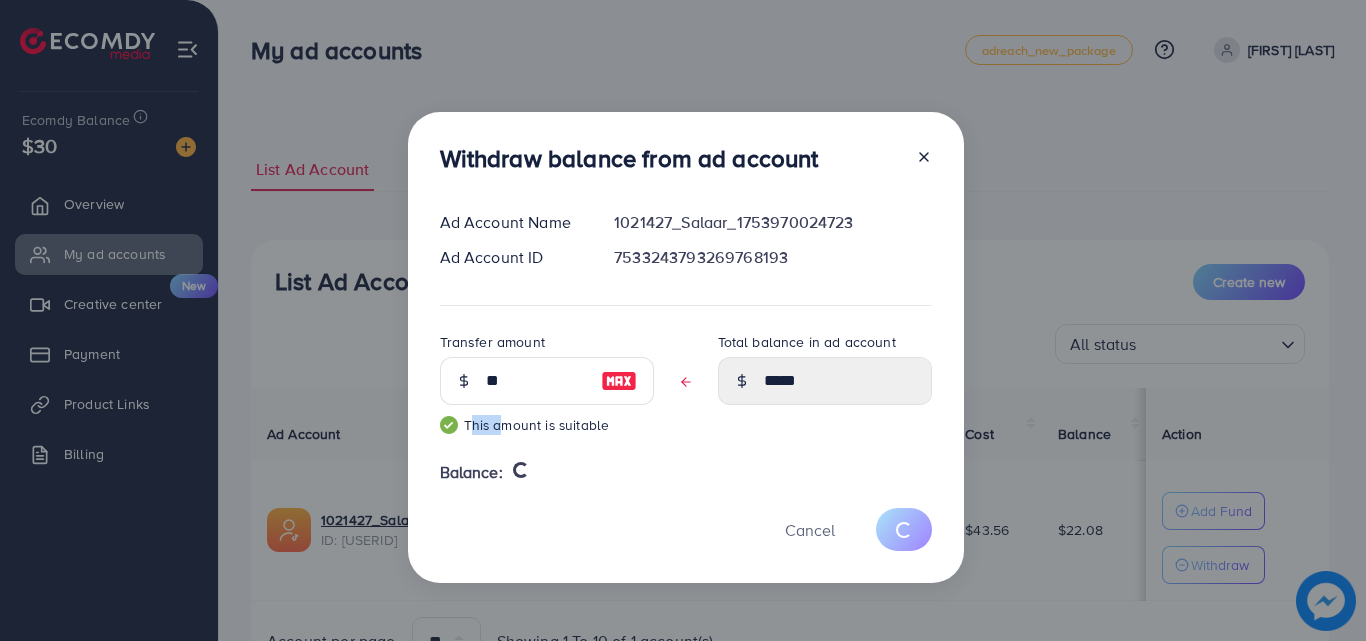 click on "This amount is suitable" at bounding box center [547, 425] 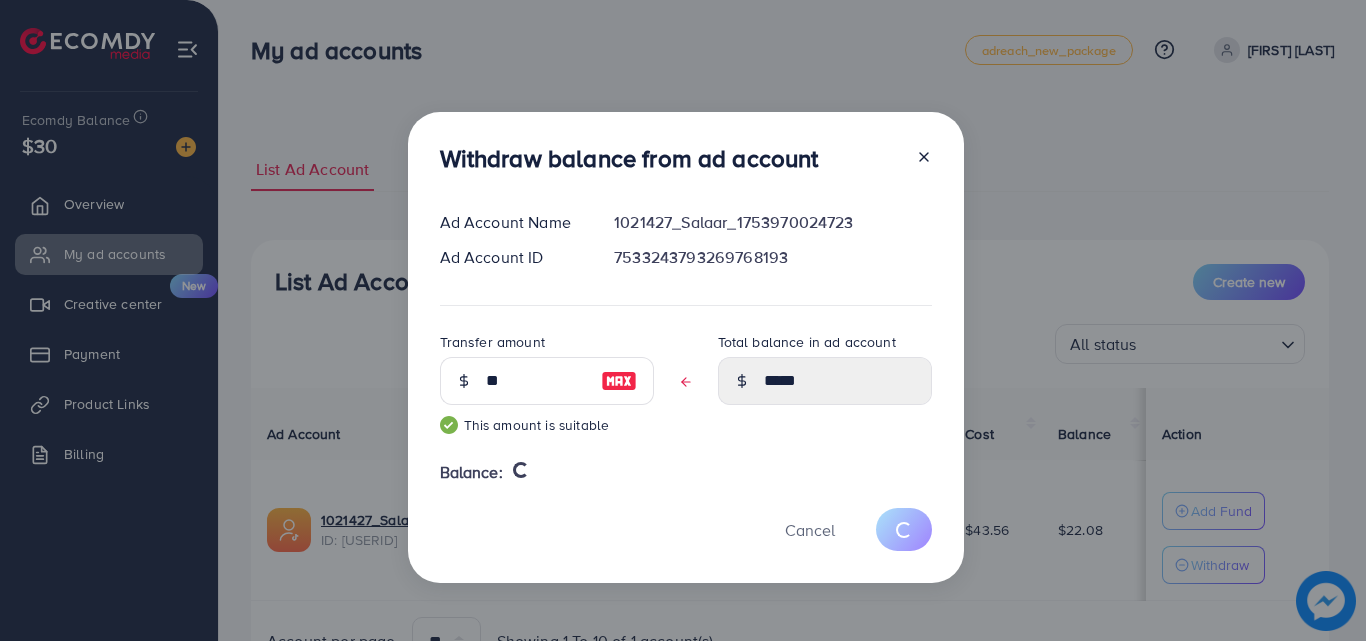 click on "This amount is suitable" at bounding box center (547, 425) 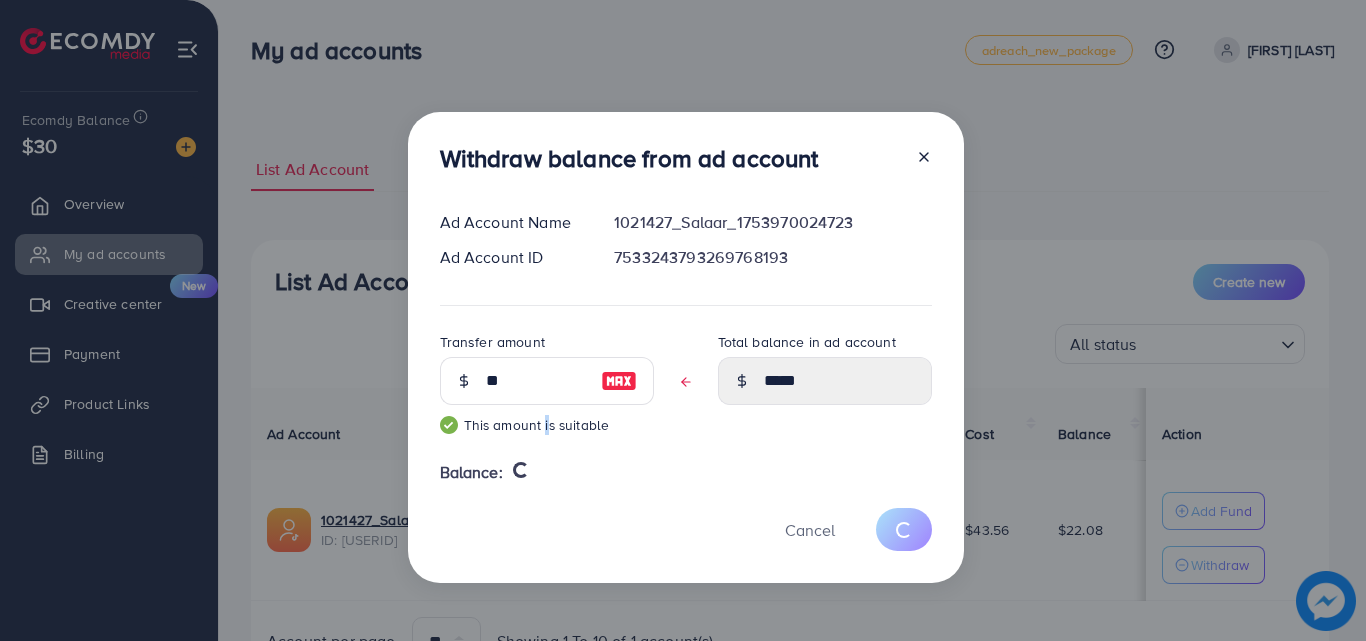 click on "This amount is suitable" at bounding box center [547, 425] 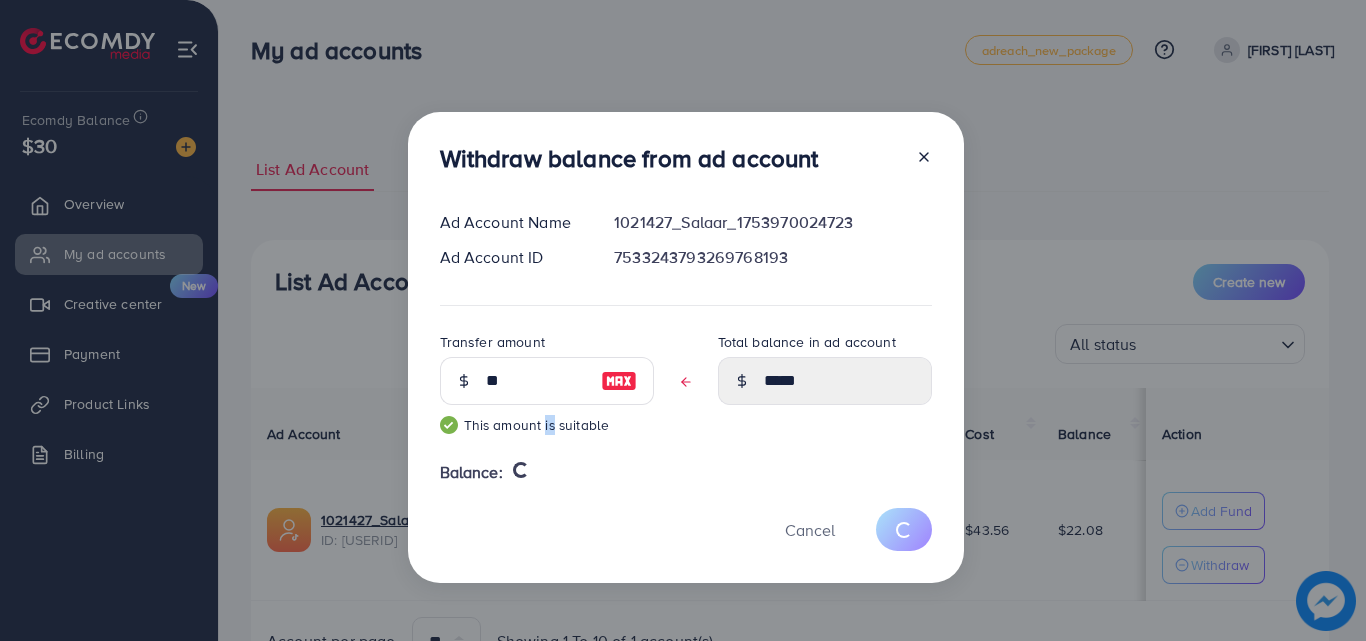 drag, startPoint x: 570, startPoint y: 427, endPoint x: 579, endPoint y: 421, distance: 10.816654 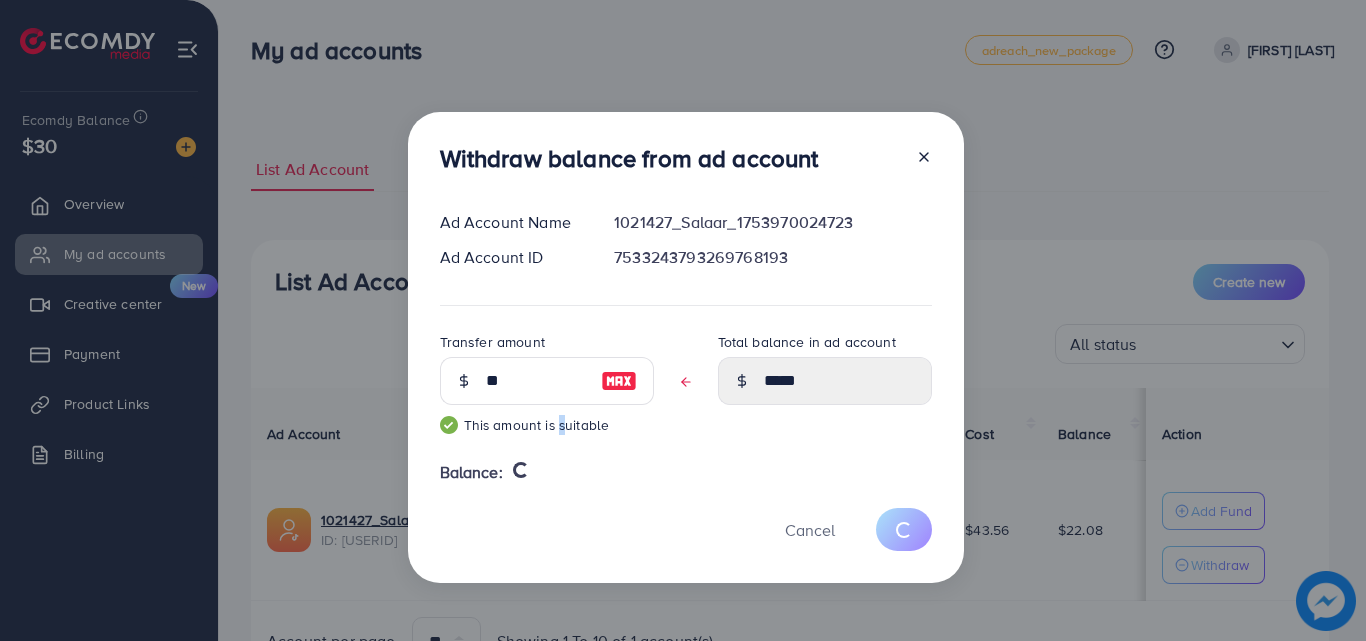 click on "This amount is suitable" at bounding box center [547, 425] 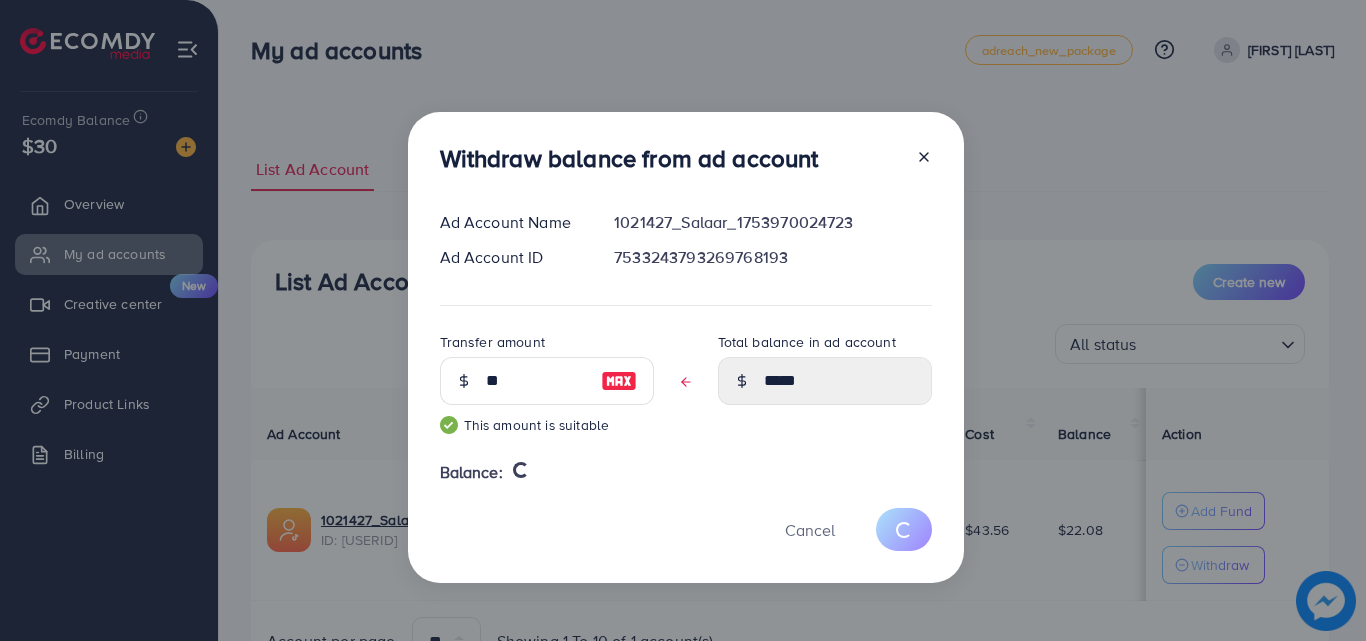 click on "Total balance in ad account" at bounding box center [807, 342] 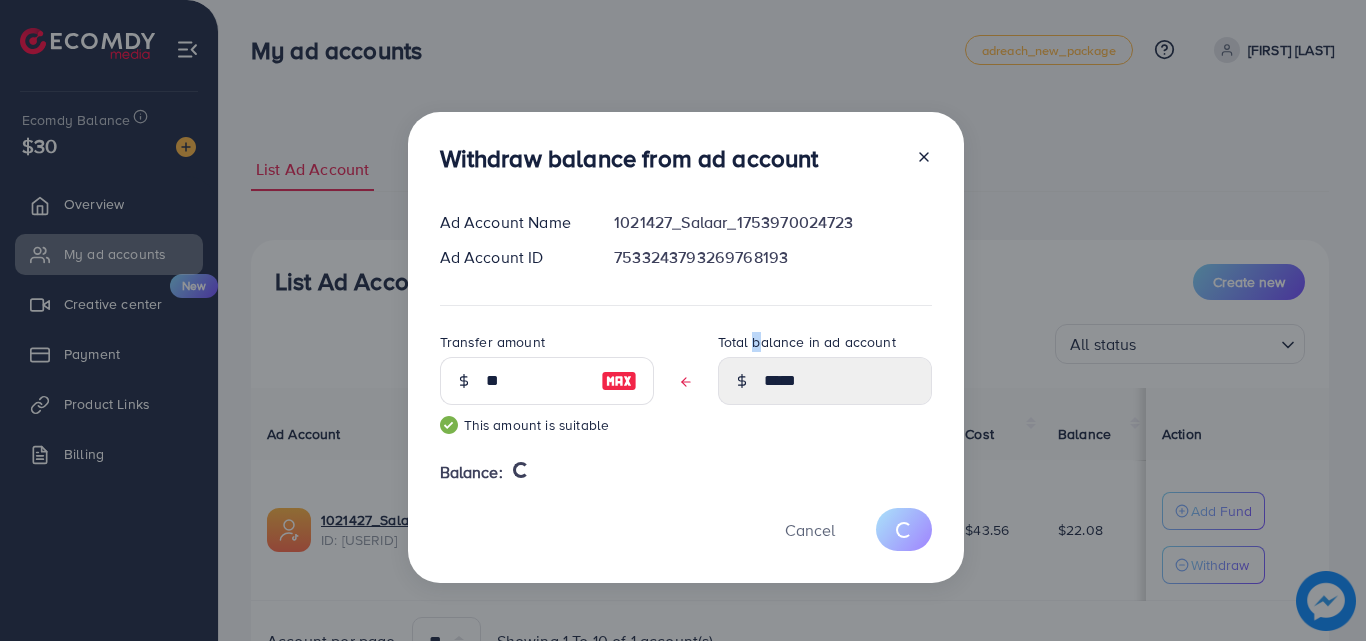 click on "Total balance in ad account" at bounding box center [807, 342] 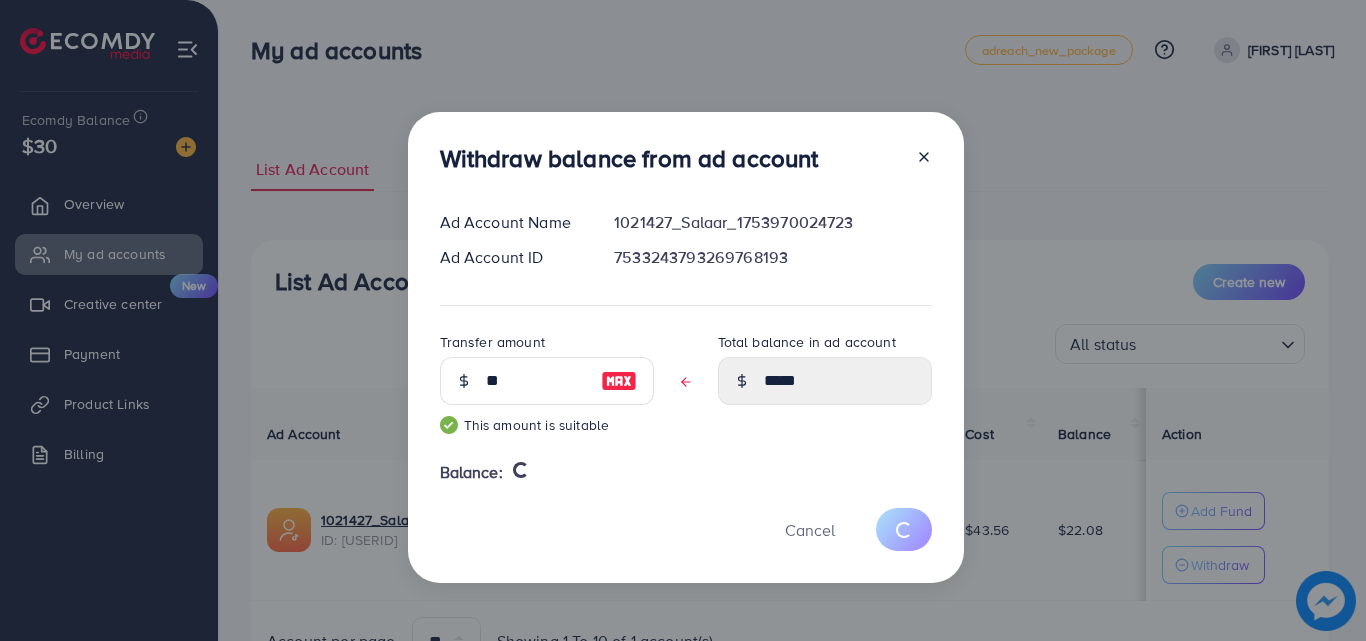 click on "Total balance in ad account" at bounding box center [807, 342] 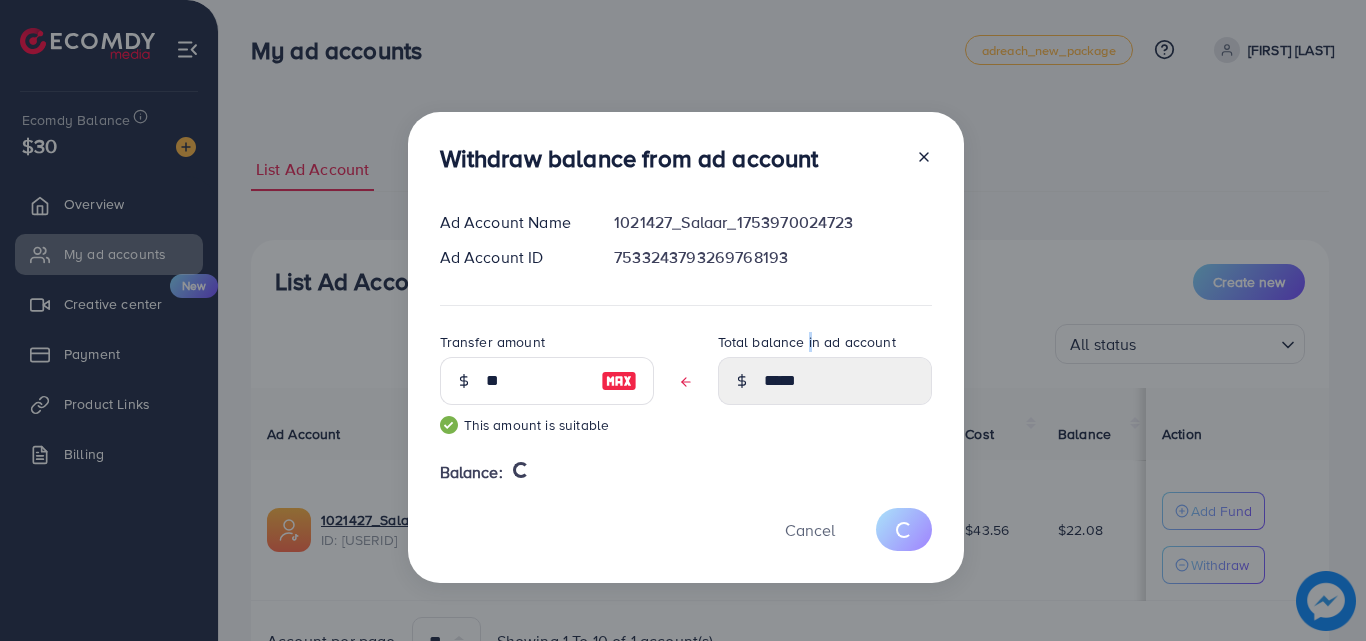 click on "Total balance in ad account" at bounding box center (807, 342) 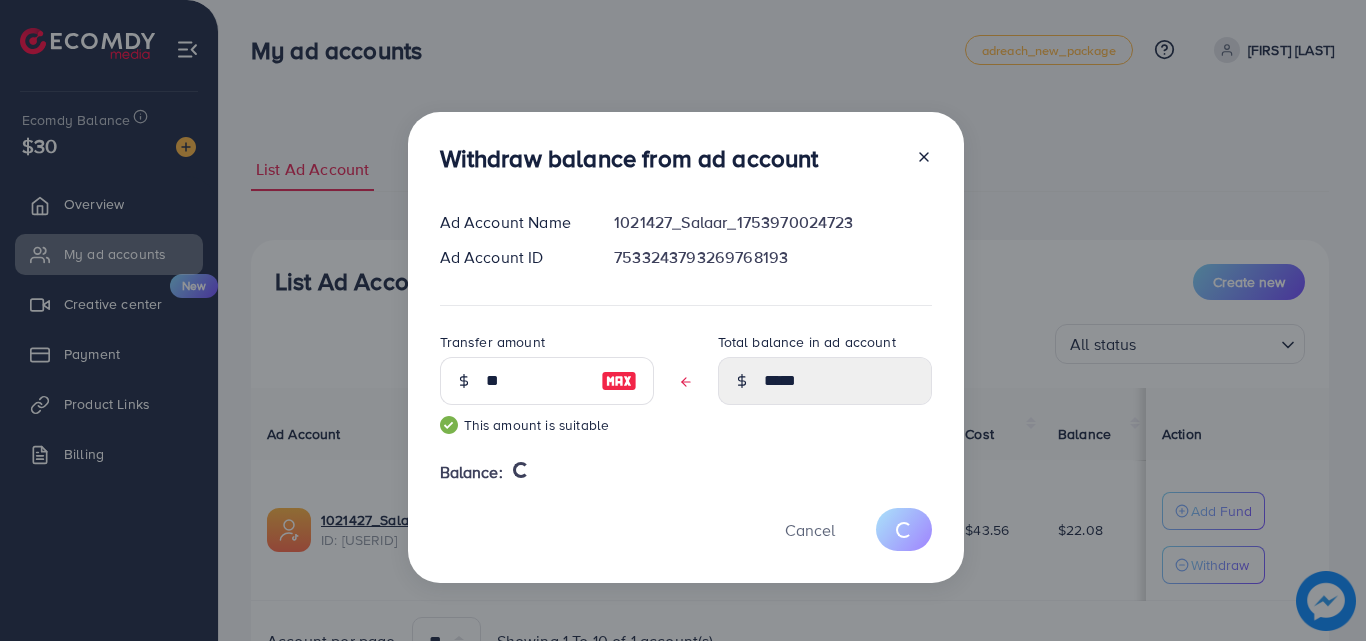click on "Total balance in ad account" at bounding box center (807, 342) 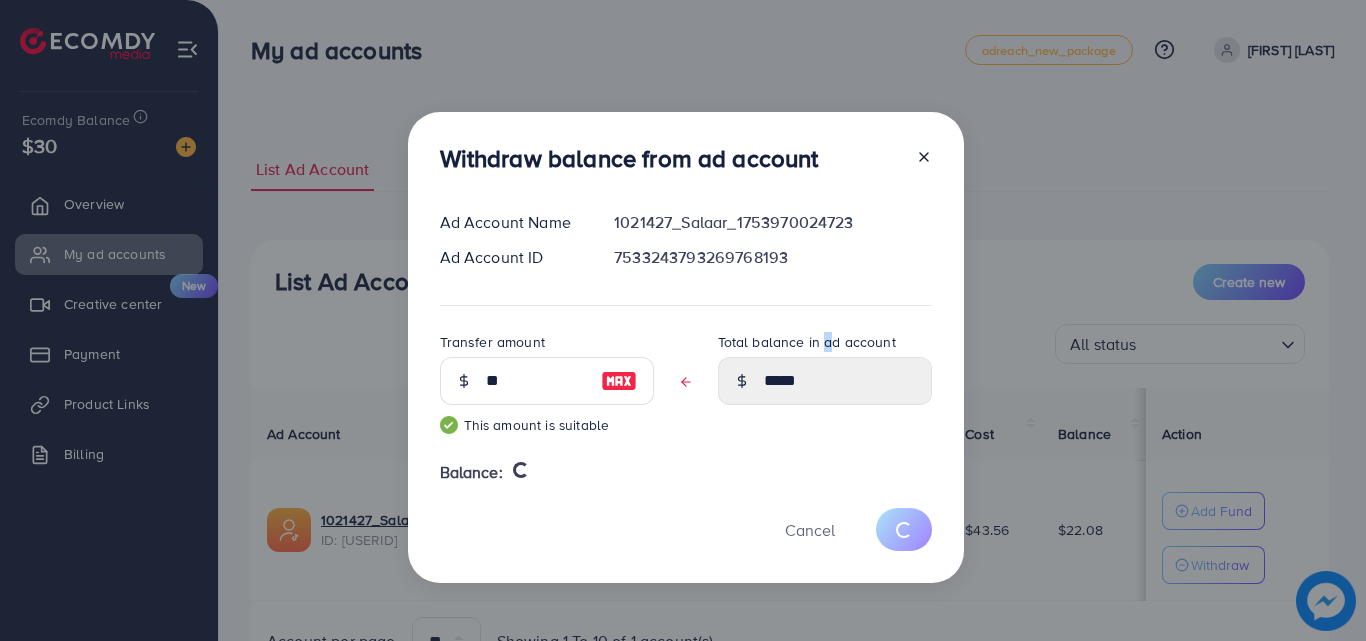 click on "Total balance in ad account" at bounding box center (807, 342) 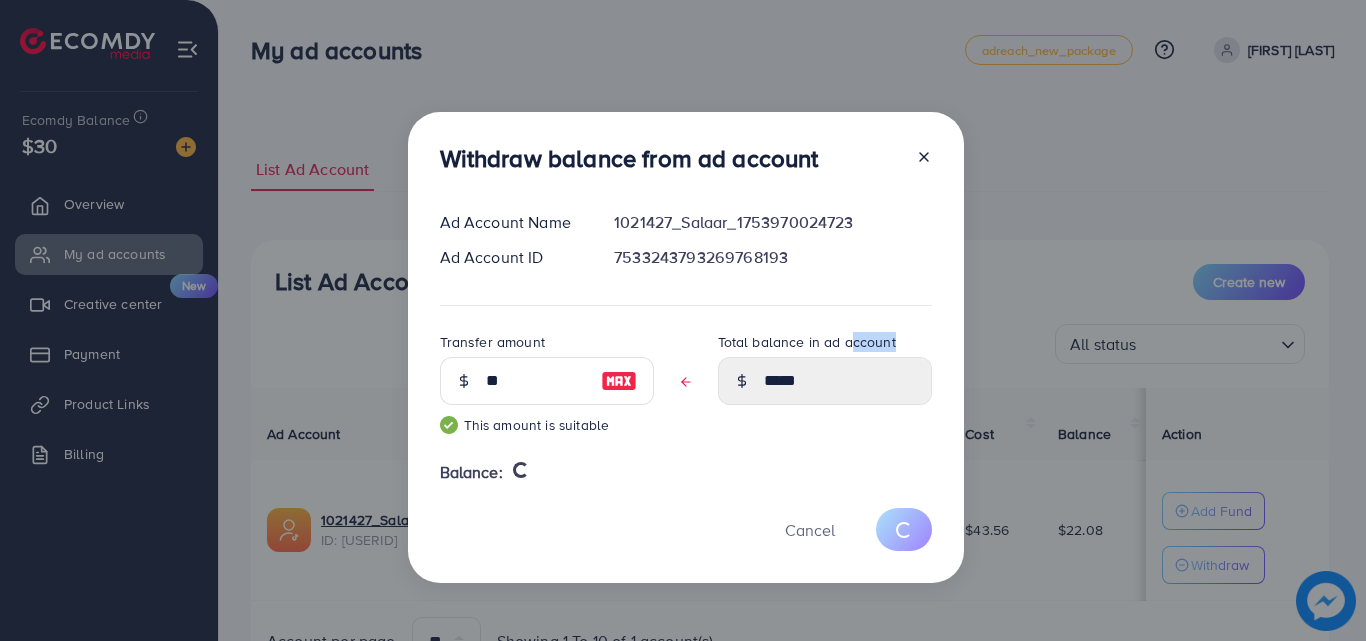 drag, startPoint x: 839, startPoint y: 341, endPoint x: 691, endPoint y: 362, distance: 149.48244 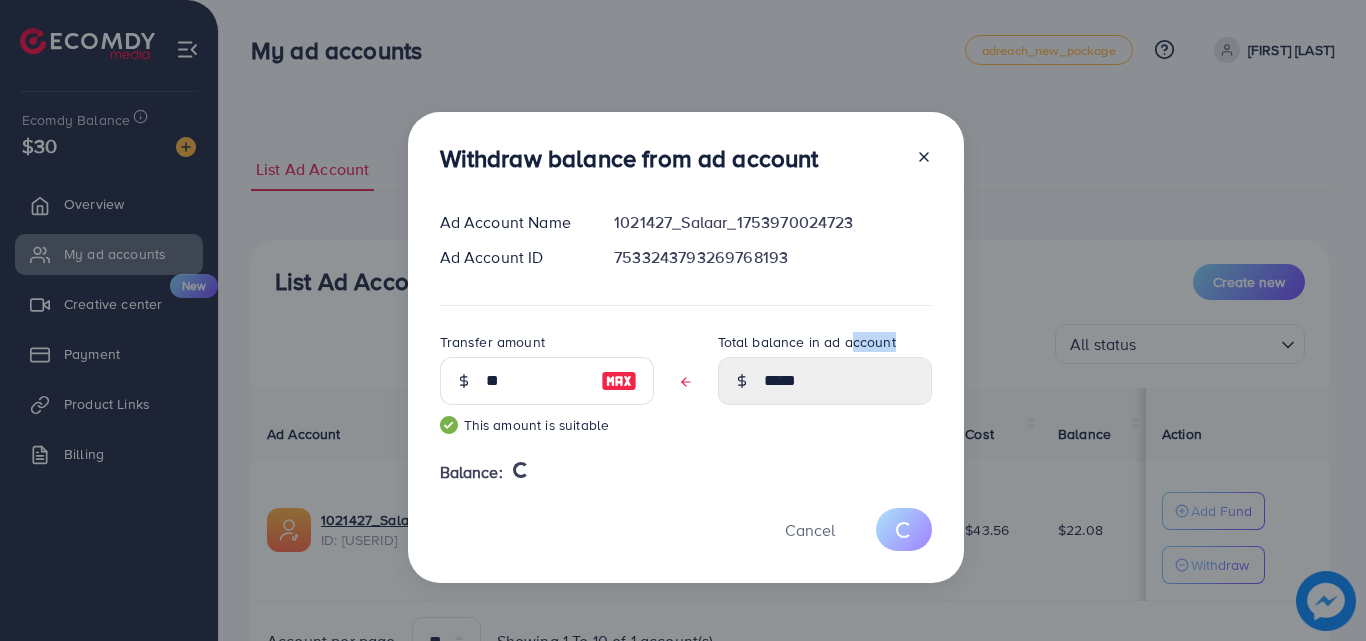 click on "Transfer amount  **  This amount is suitable   Total balance in ad account  *****" at bounding box center [686, 390] 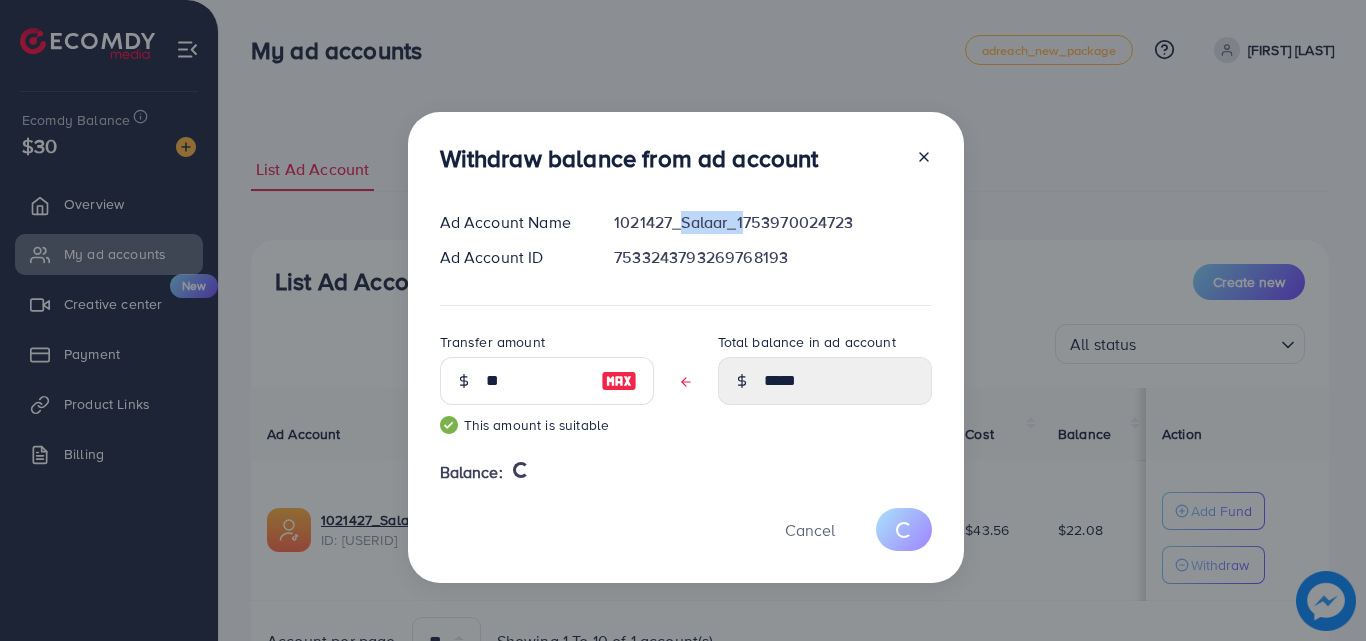 drag, startPoint x: 675, startPoint y: 222, endPoint x: 742, endPoint y: 192, distance: 73.409805 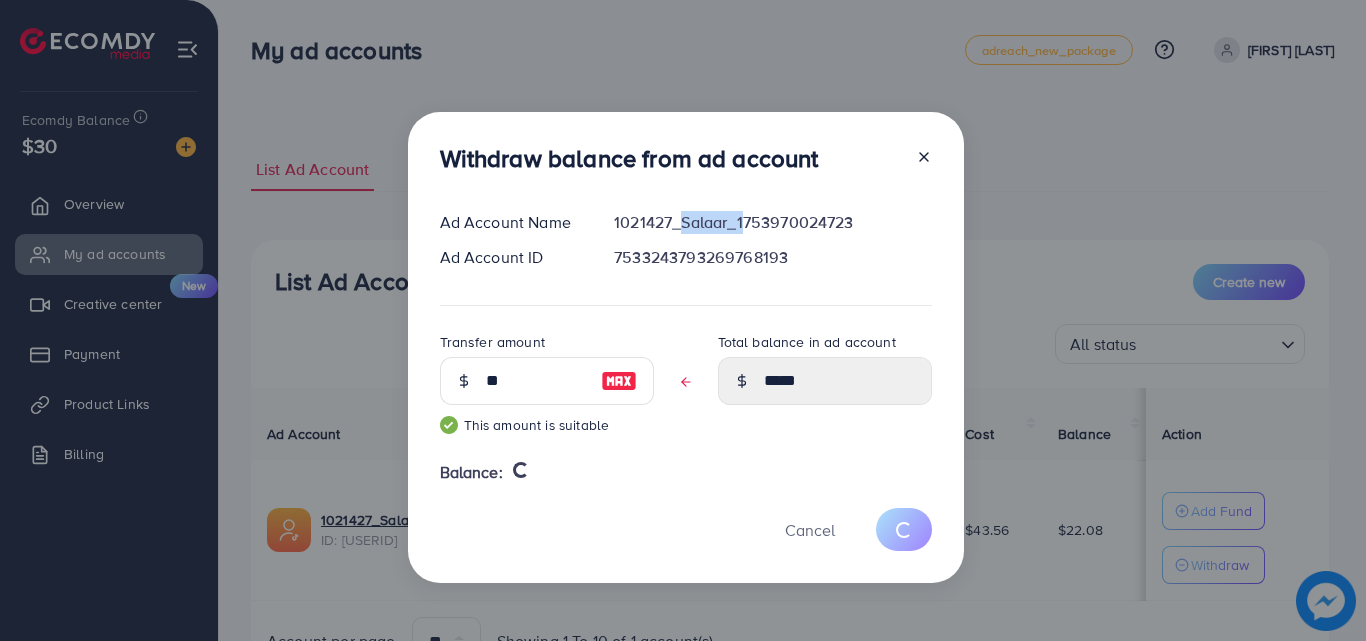 click on "Withdraw balance from ad account   Ad Account Name   1021427_[USERNAME]_[USERID]   Ad Account ID   [USERID]   Transfer amount  **  This amount is suitable   Total balance in ad account  ***** Balance:  Cancel" at bounding box center [686, 347] 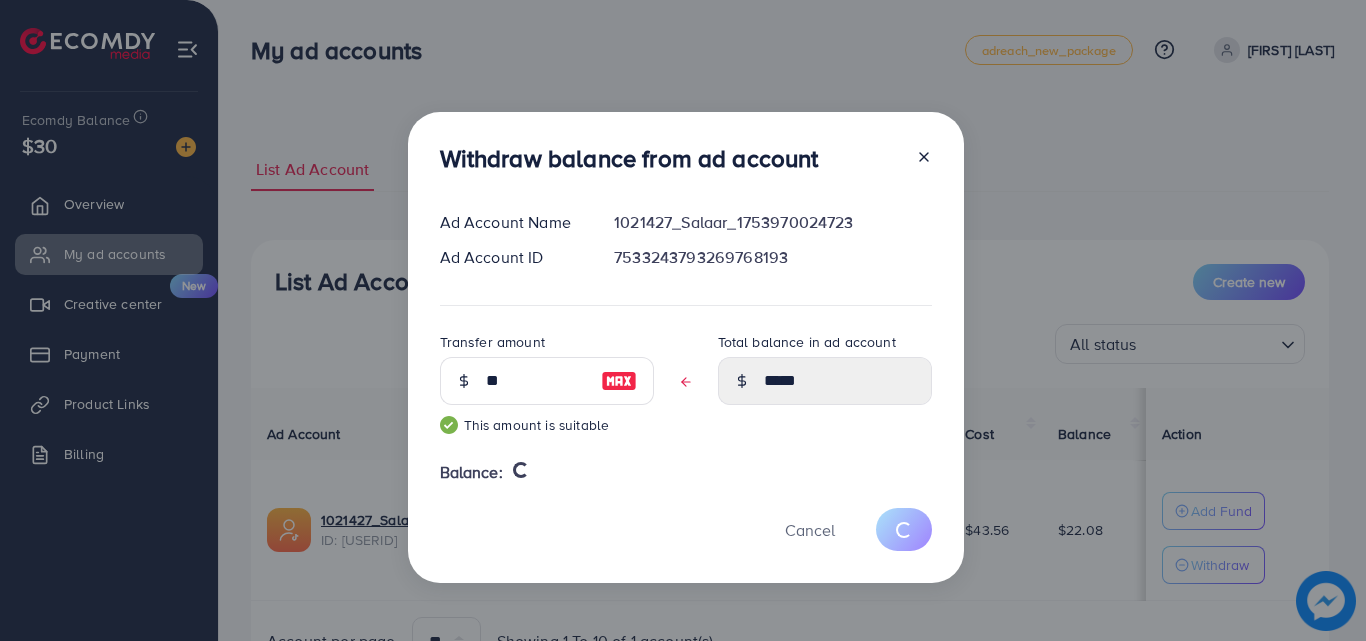 click on "Withdraw balance from ad account" at bounding box center [629, 158] 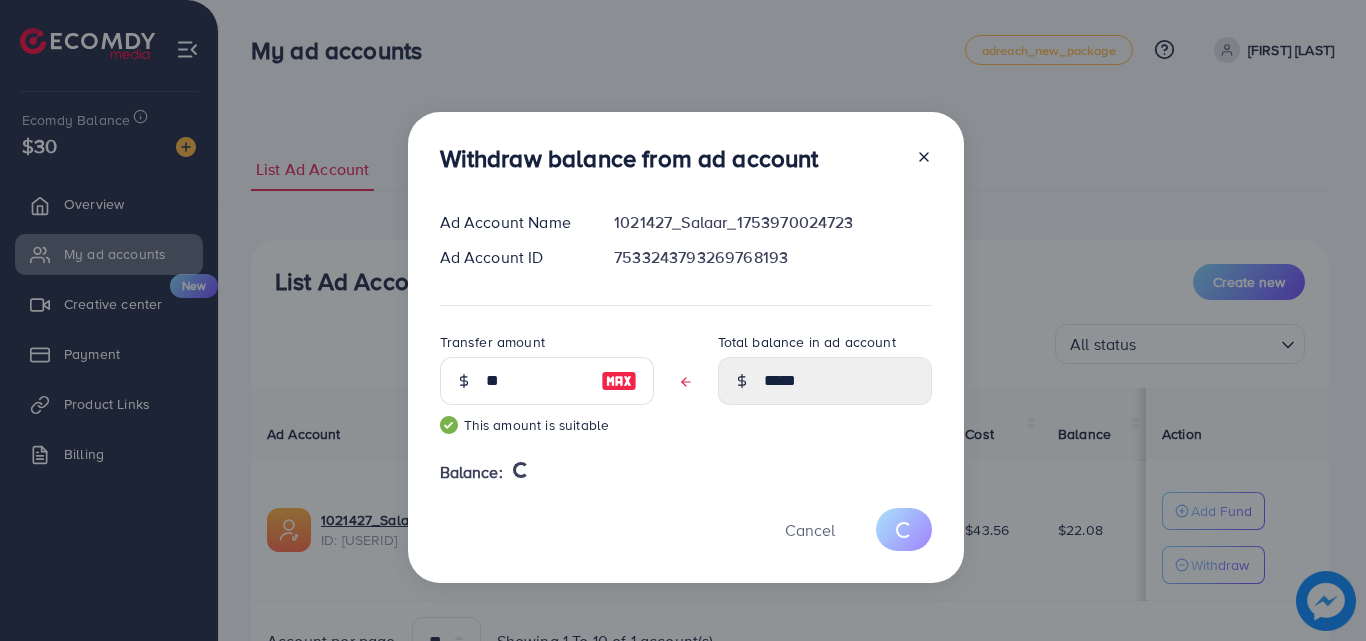 click on "Withdraw balance from ad account" at bounding box center (629, 158) 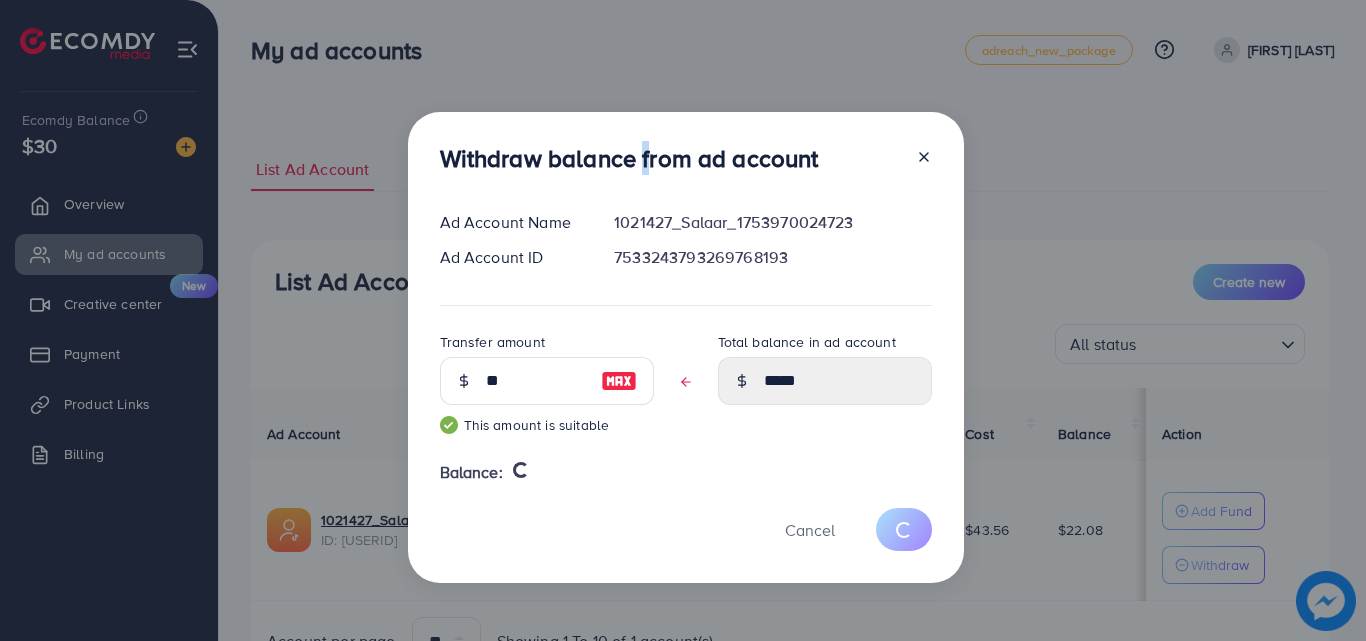 click on "Withdraw balance from ad account" at bounding box center [629, 158] 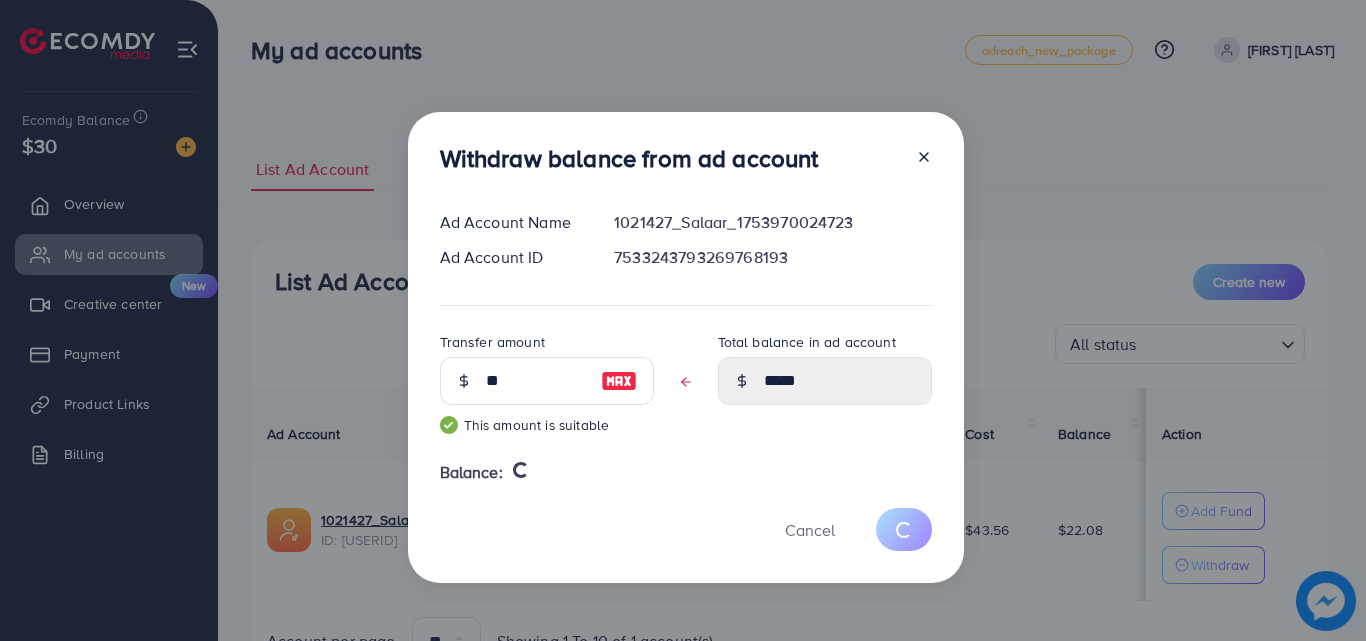 click on "Withdraw balance from ad account" at bounding box center (629, 158) 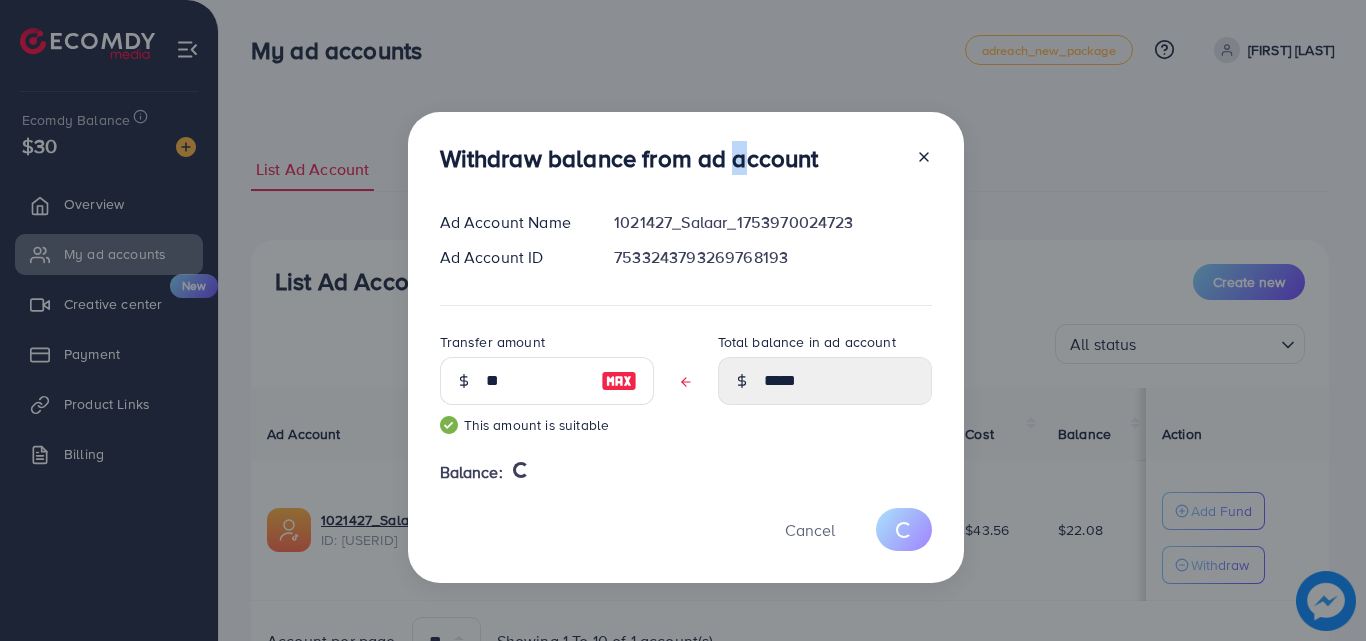 click on "Withdraw balance from ad account" at bounding box center [629, 158] 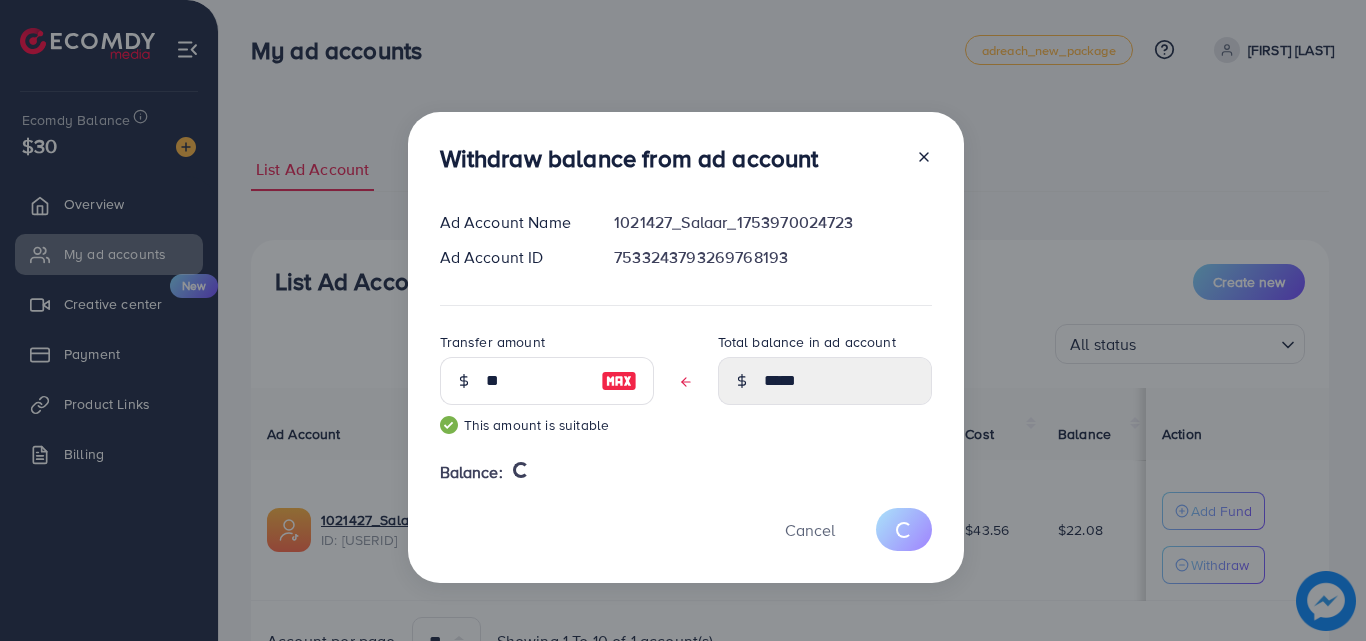 click on "Withdraw balance from ad account" at bounding box center (629, 158) 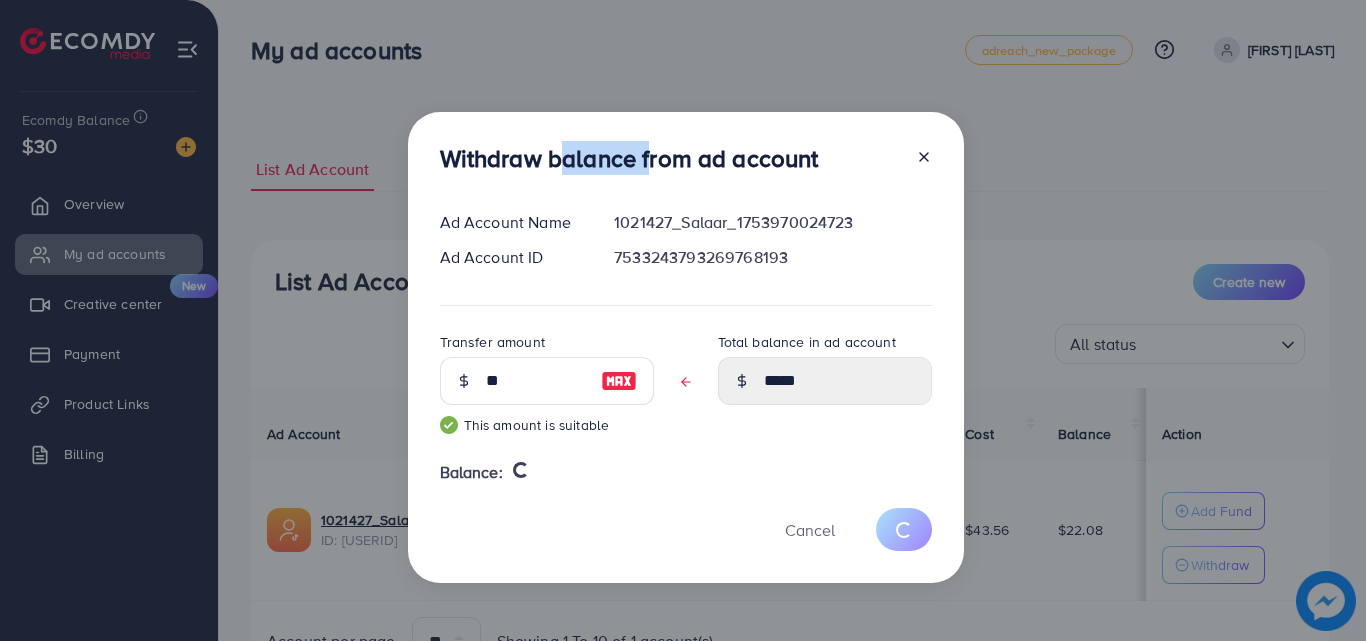 click on "Withdraw balance from ad account" at bounding box center (629, 158) 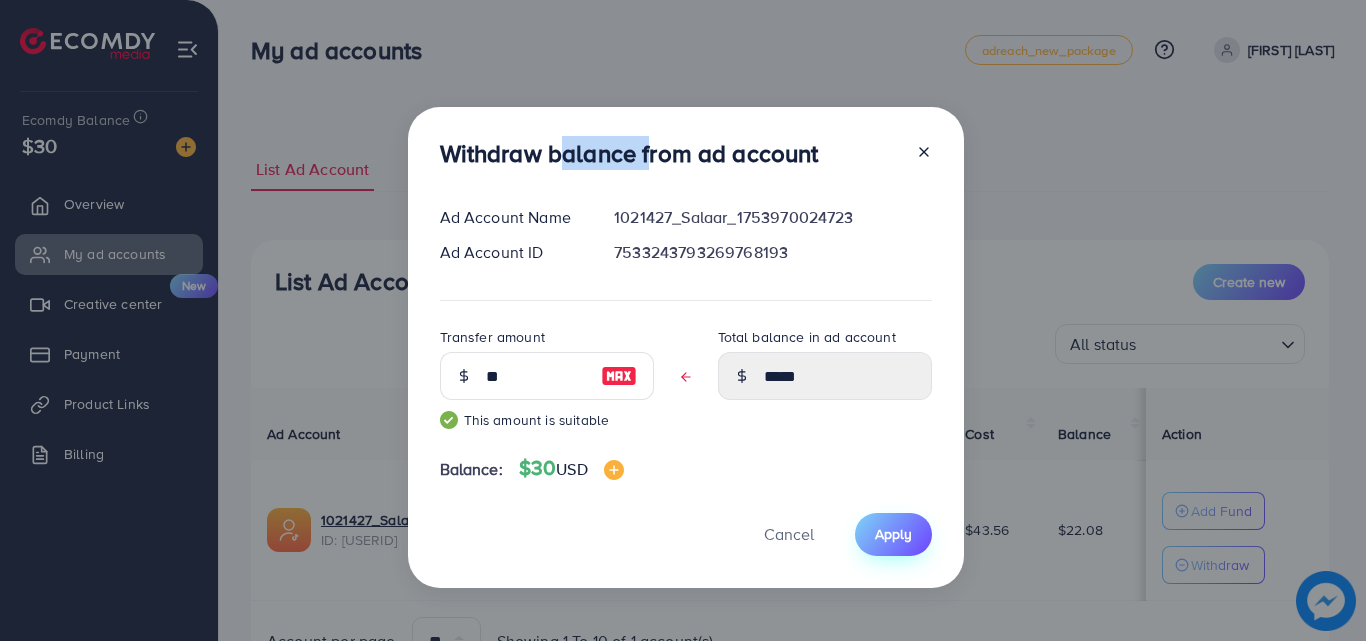 click on "Apply" at bounding box center (893, 534) 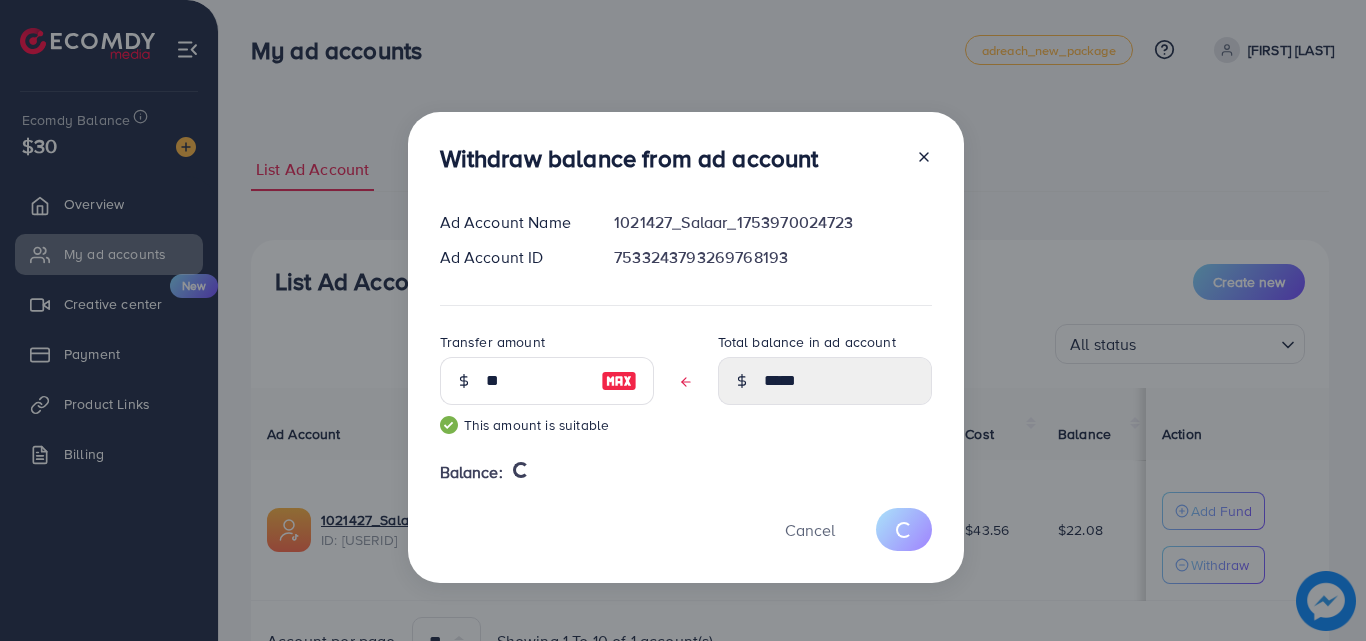 click 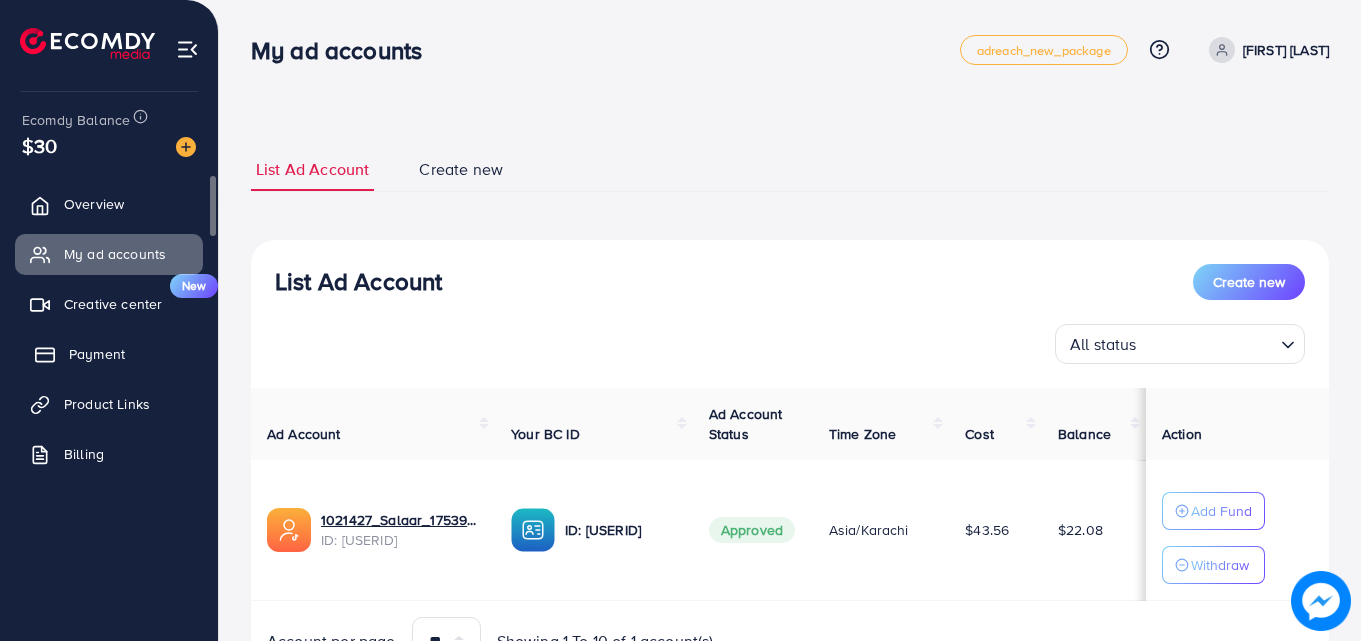 click on "Payment" at bounding box center [97, 354] 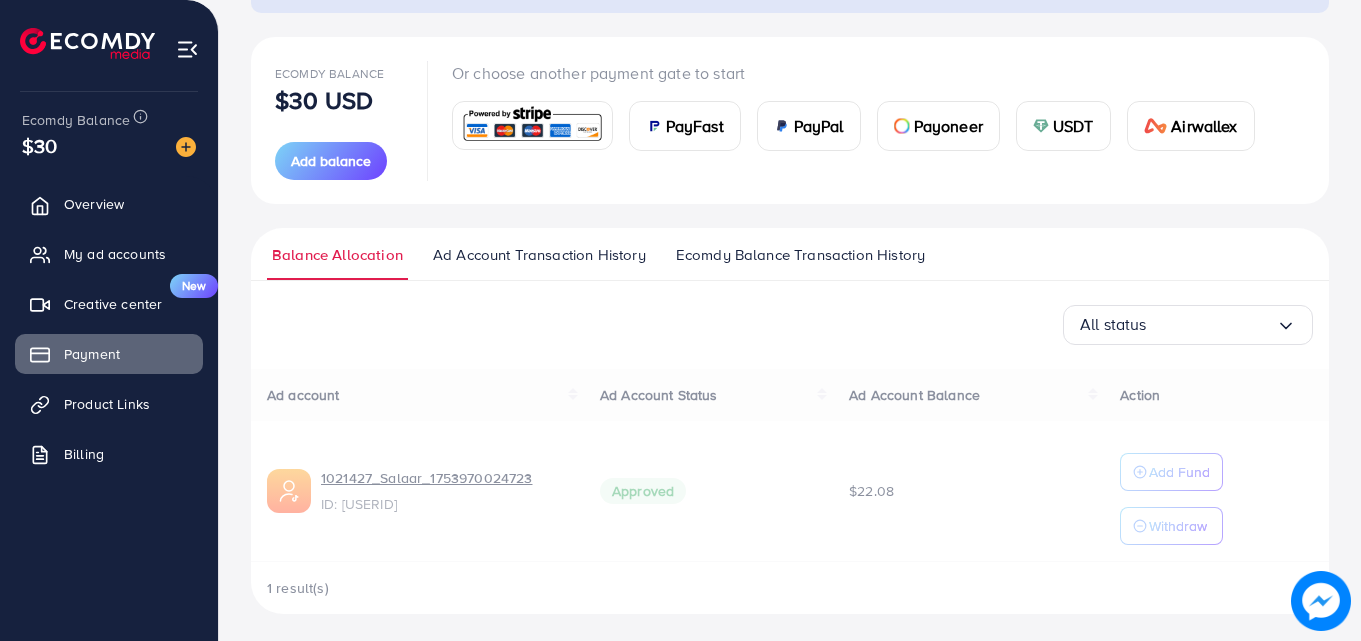 scroll, scrollTop: 207, scrollLeft: 0, axis: vertical 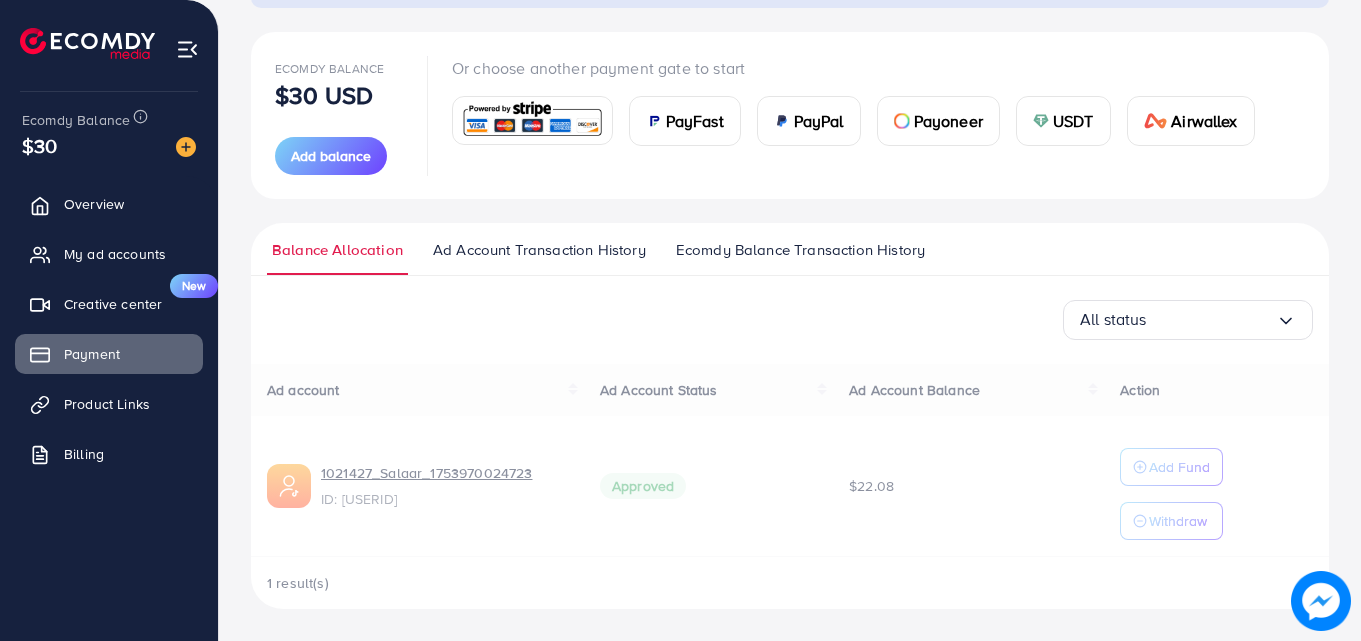 click on "Balance Allocation  Ad Account Transaction History   Ecomdy Balance Transaction History" at bounding box center [790, 249] 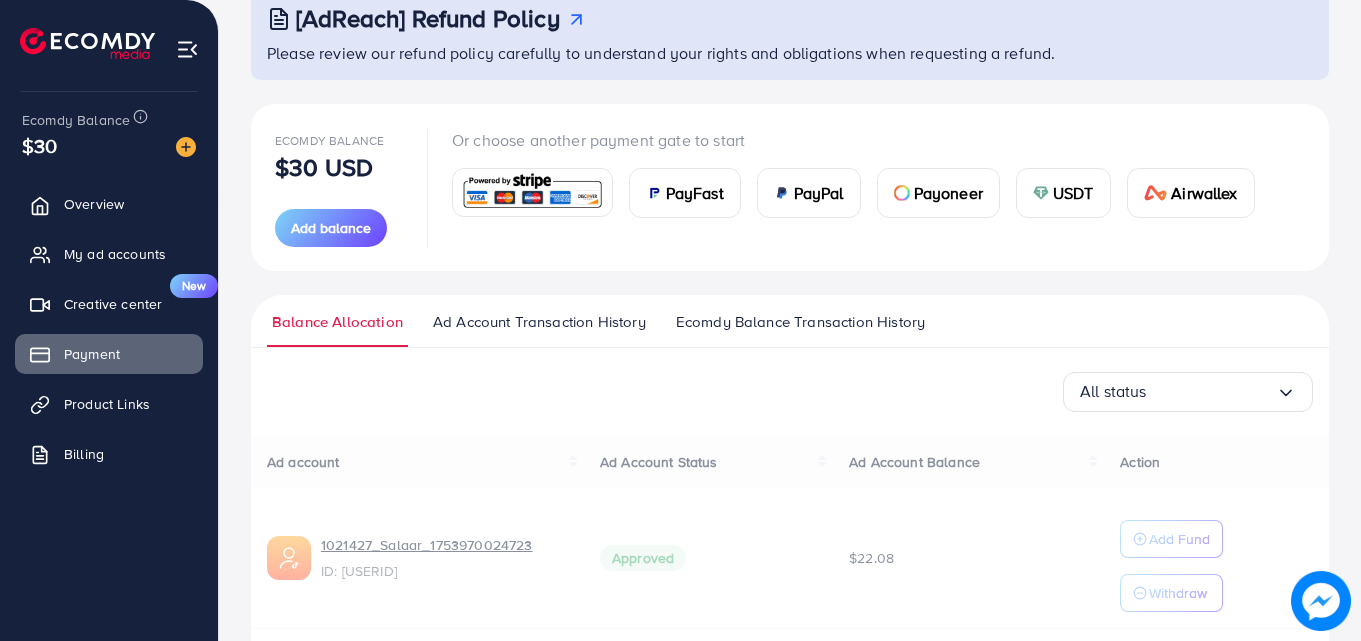 scroll, scrollTop: 0, scrollLeft: 0, axis: both 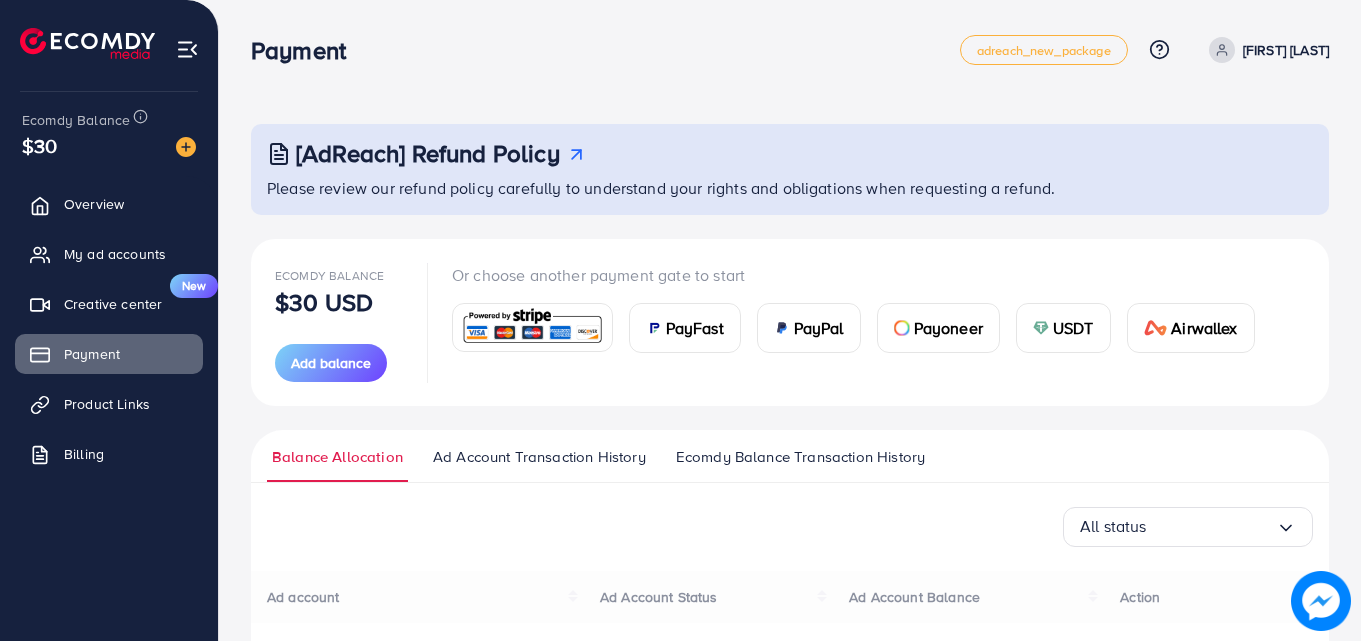 click on "Overview My ad accounts Creative center  New  Payment Product Links Billing" at bounding box center (109, 335) 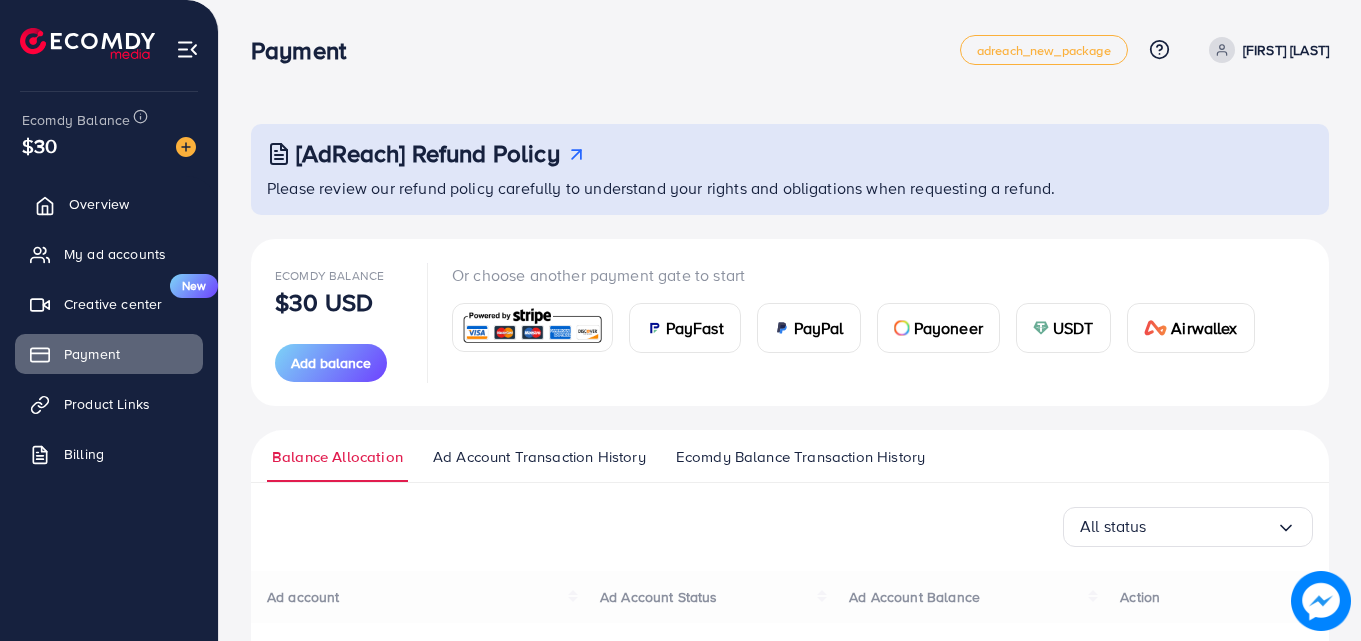 click on "Overview" at bounding box center (99, 204) 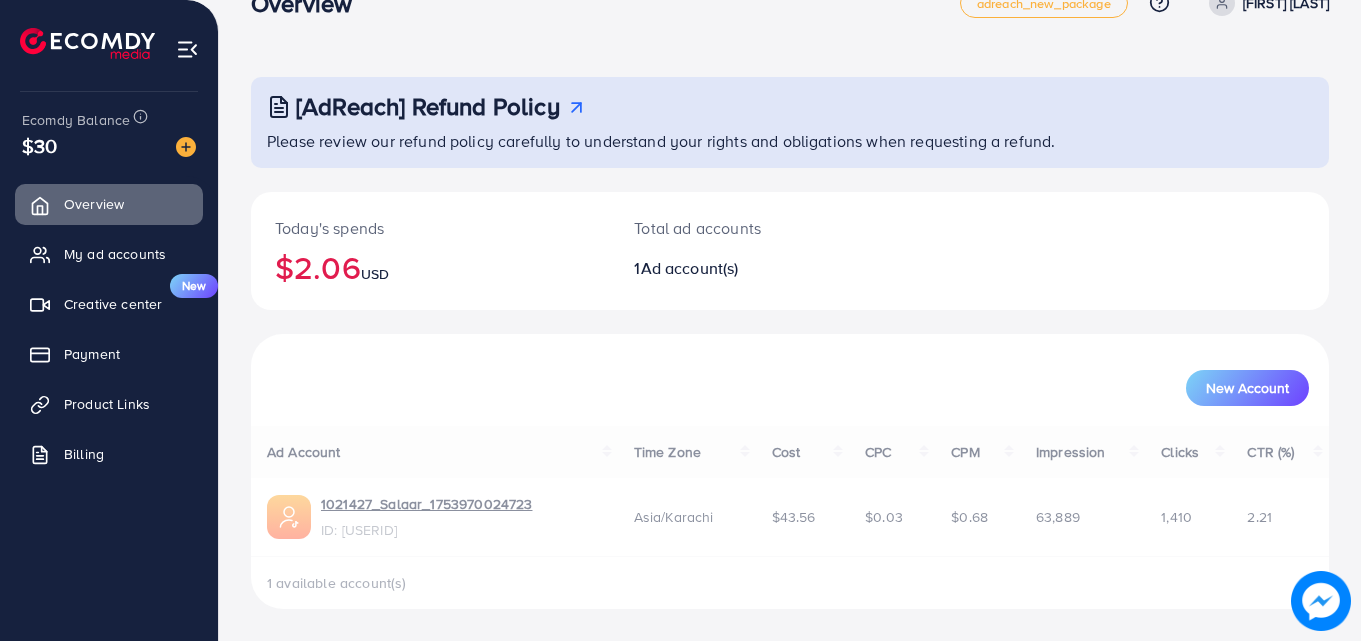 scroll, scrollTop: 0, scrollLeft: 0, axis: both 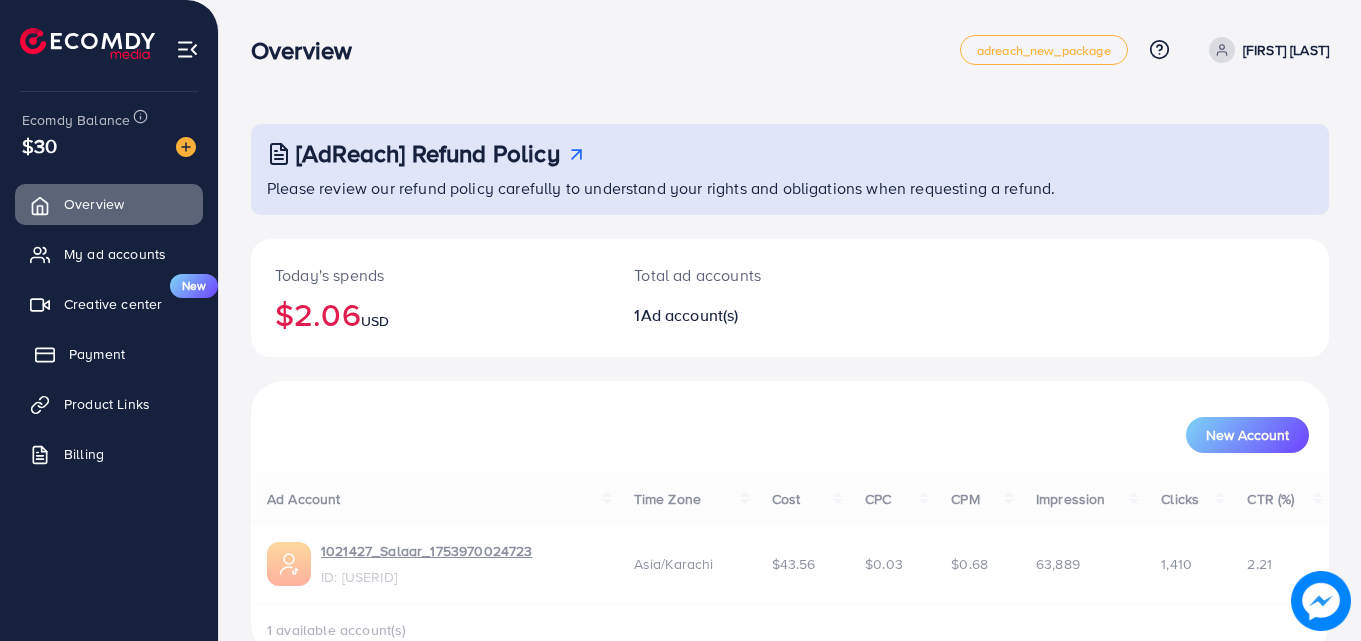 click on "Payment" at bounding box center [97, 354] 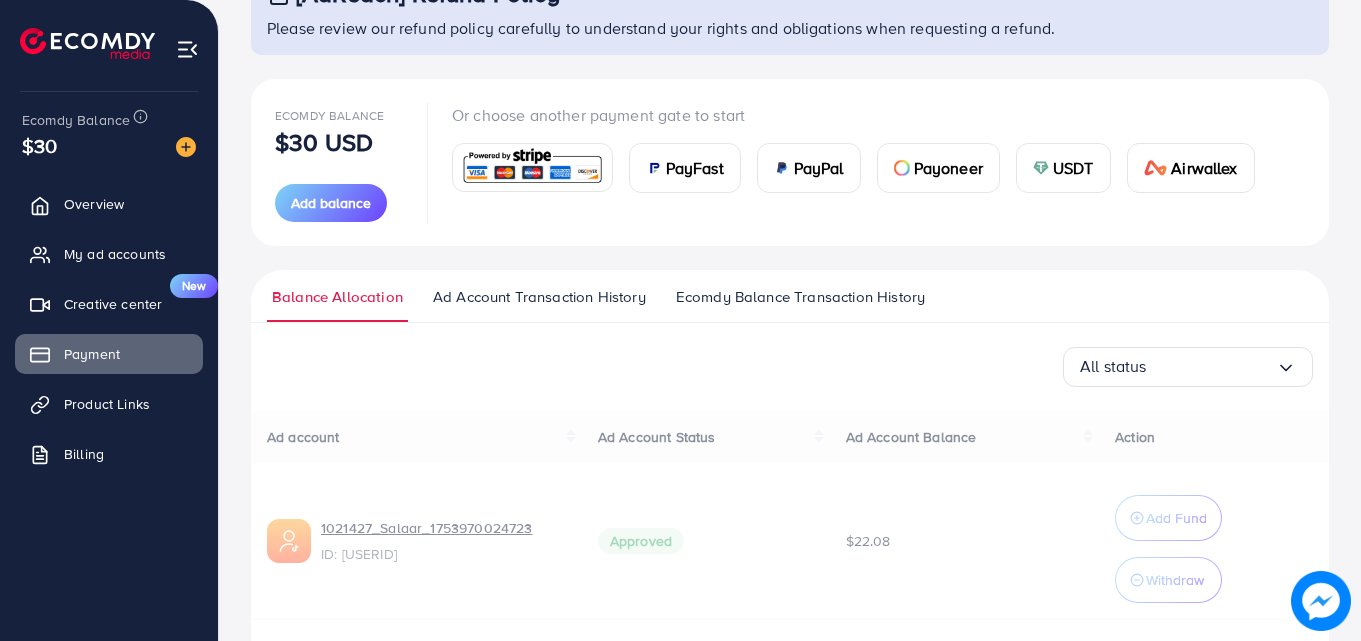scroll, scrollTop: 209, scrollLeft: 0, axis: vertical 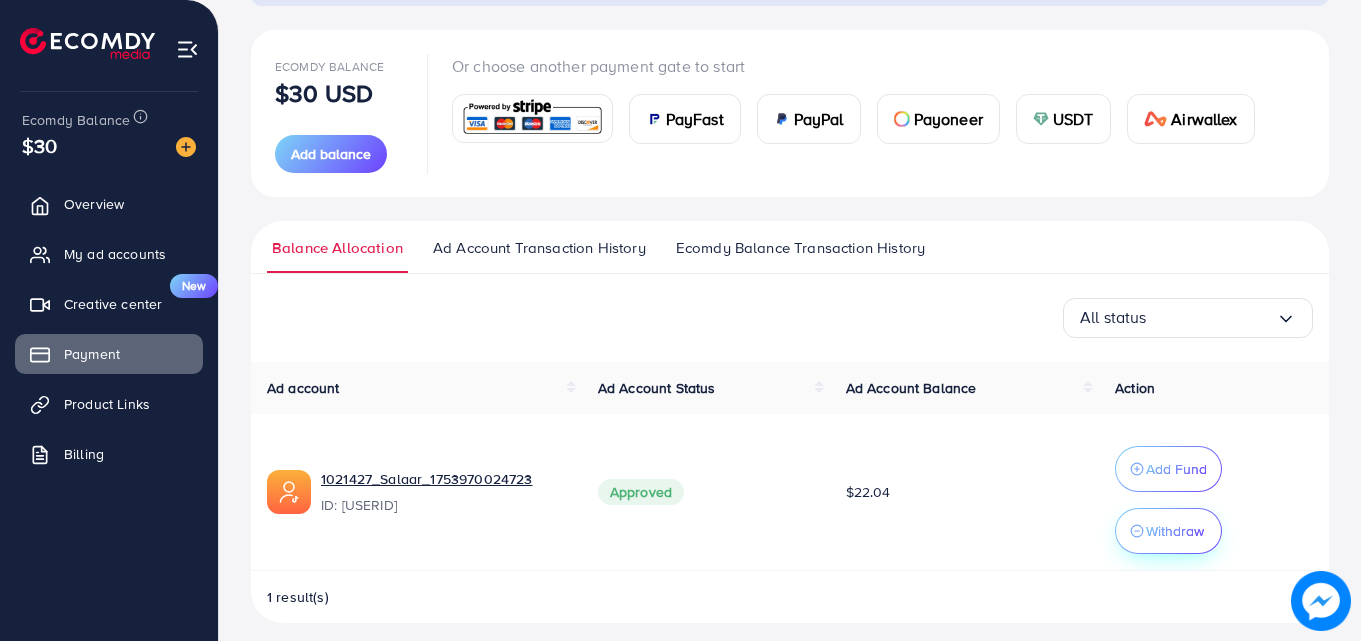 click on "Withdraw" at bounding box center (1175, 531) 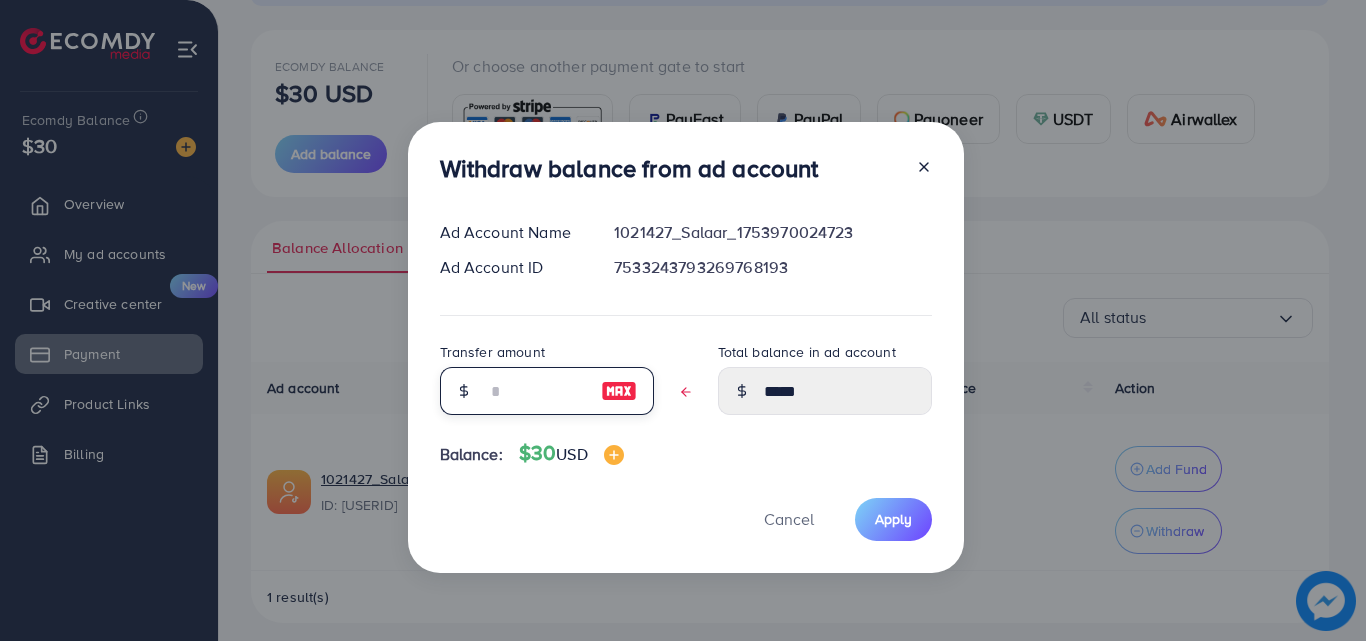 click at bounding box center [536, 391] 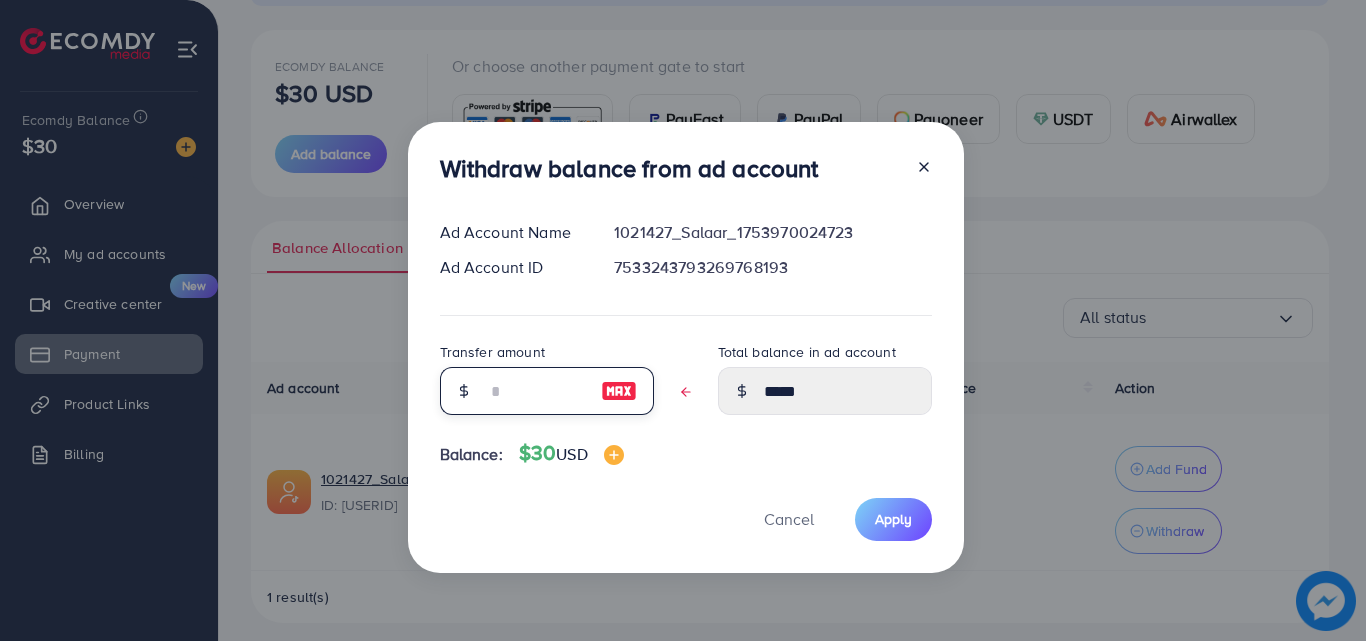 type on "*" 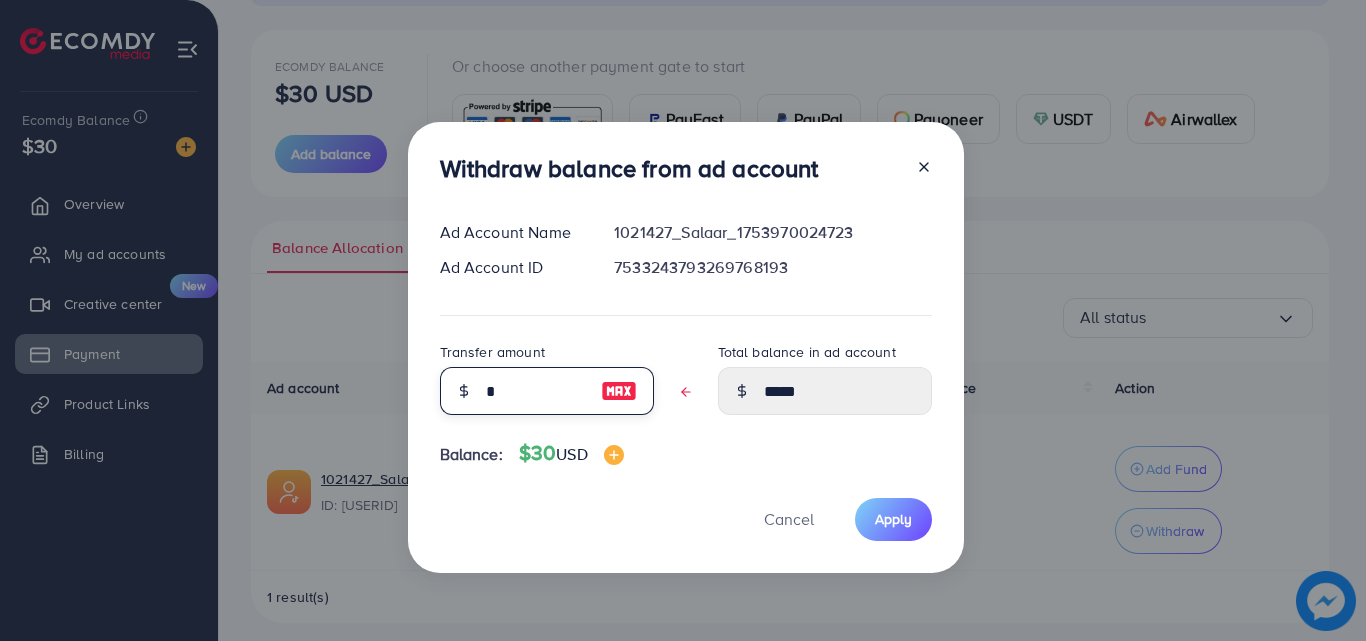 type on "*****" 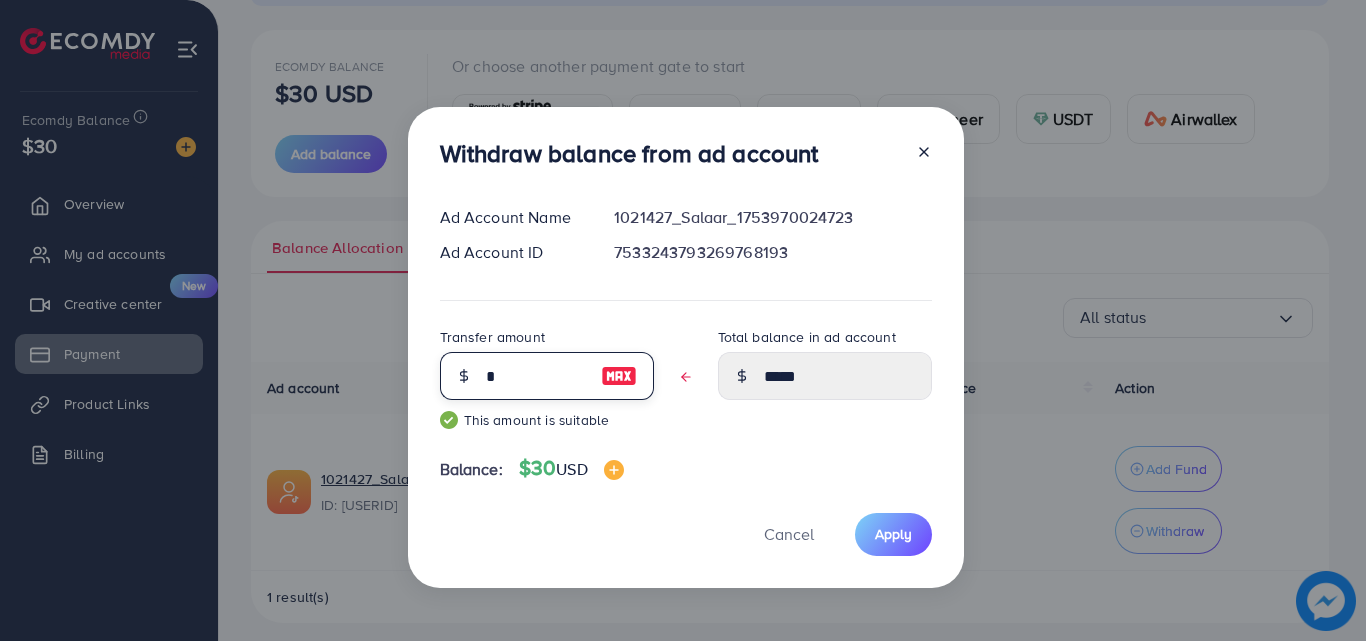 type on "**" 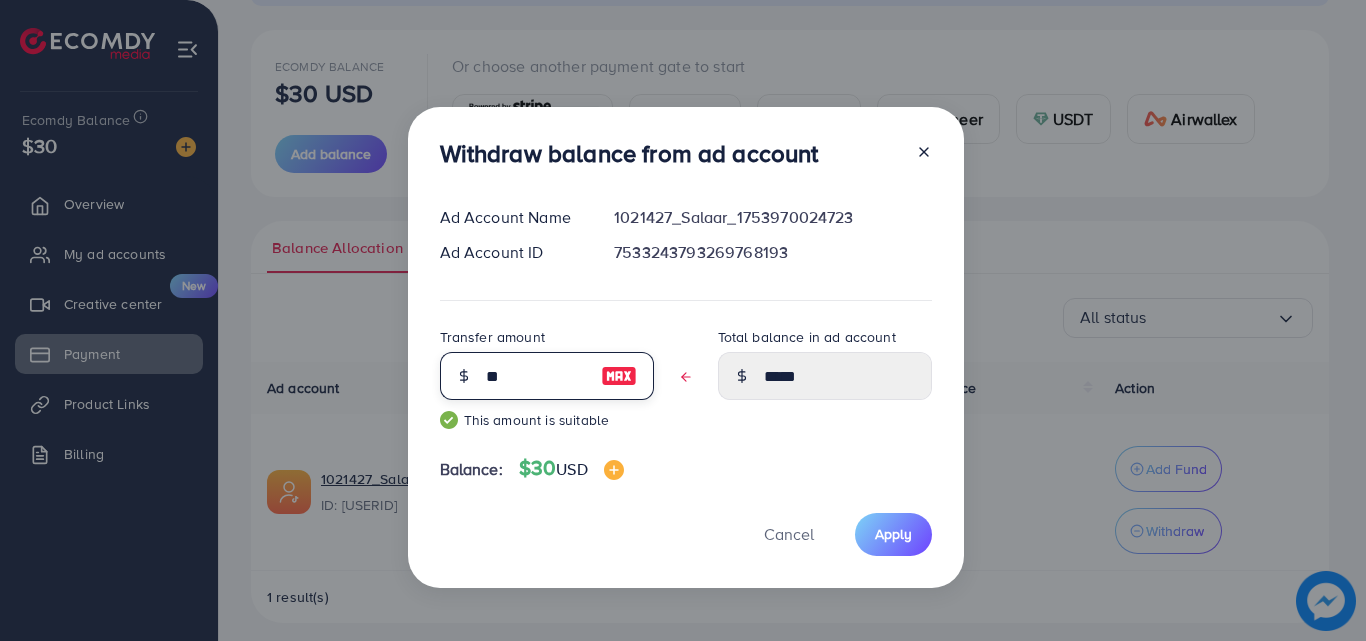 type on "*****" 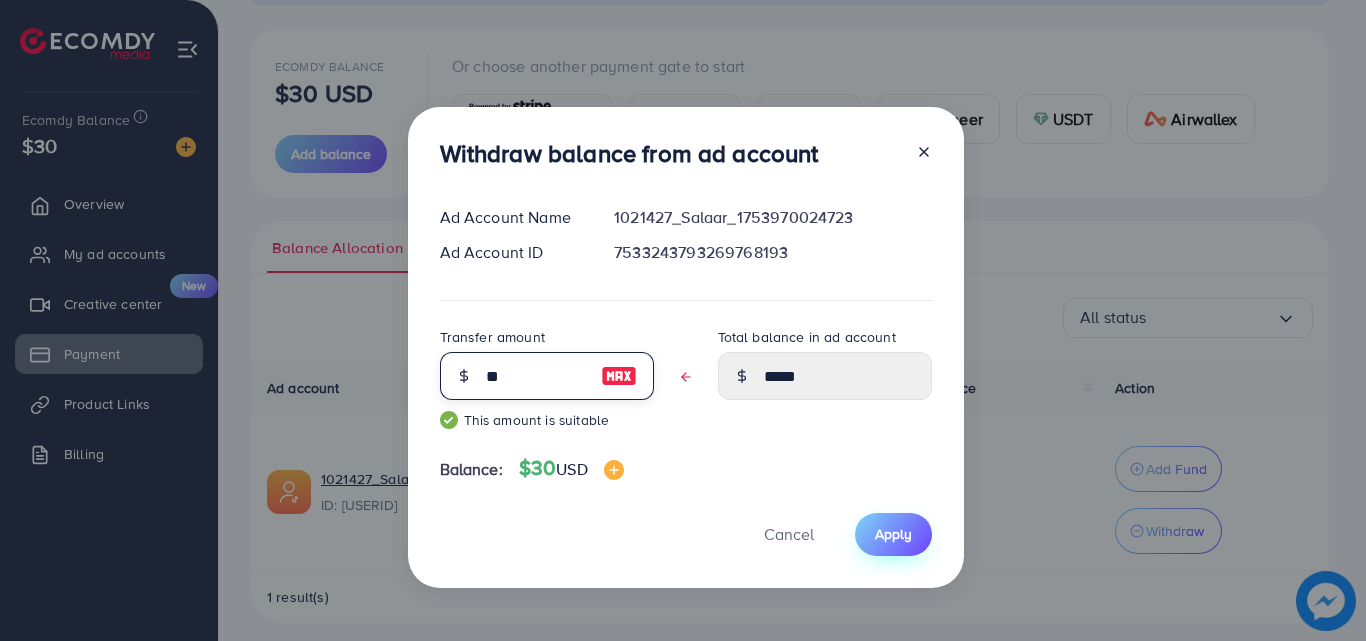 type on "**" 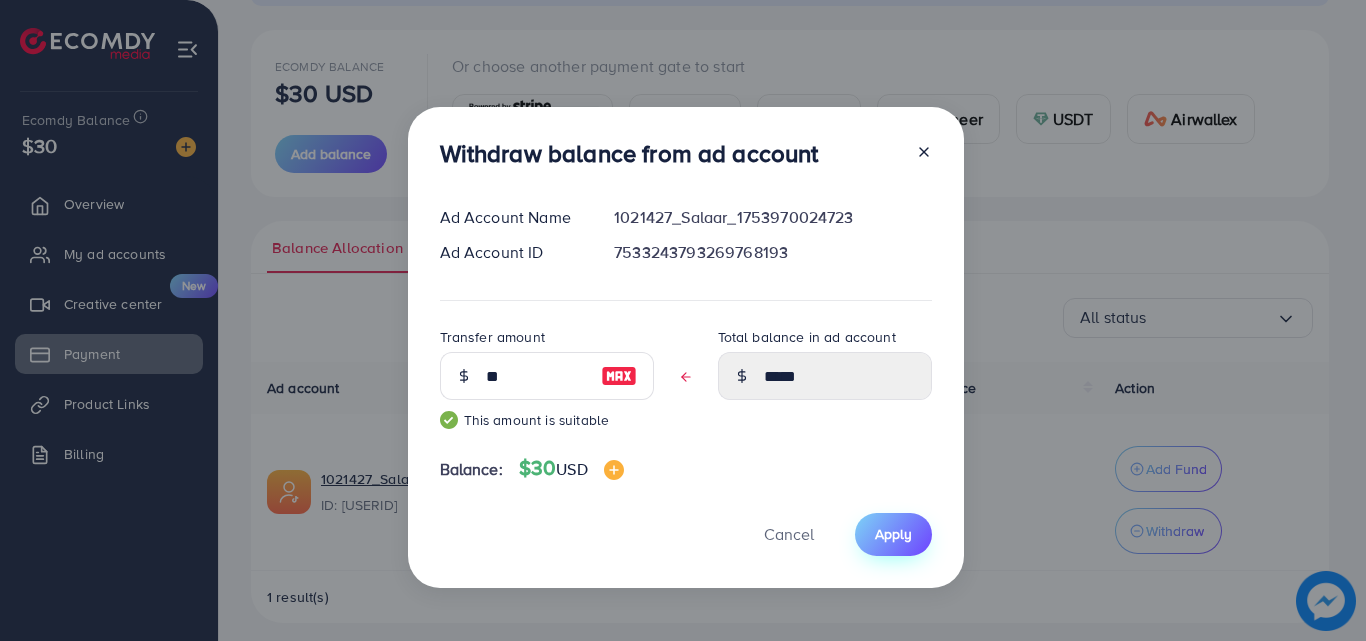 click on "Apply" at bounding box center (893, 534) 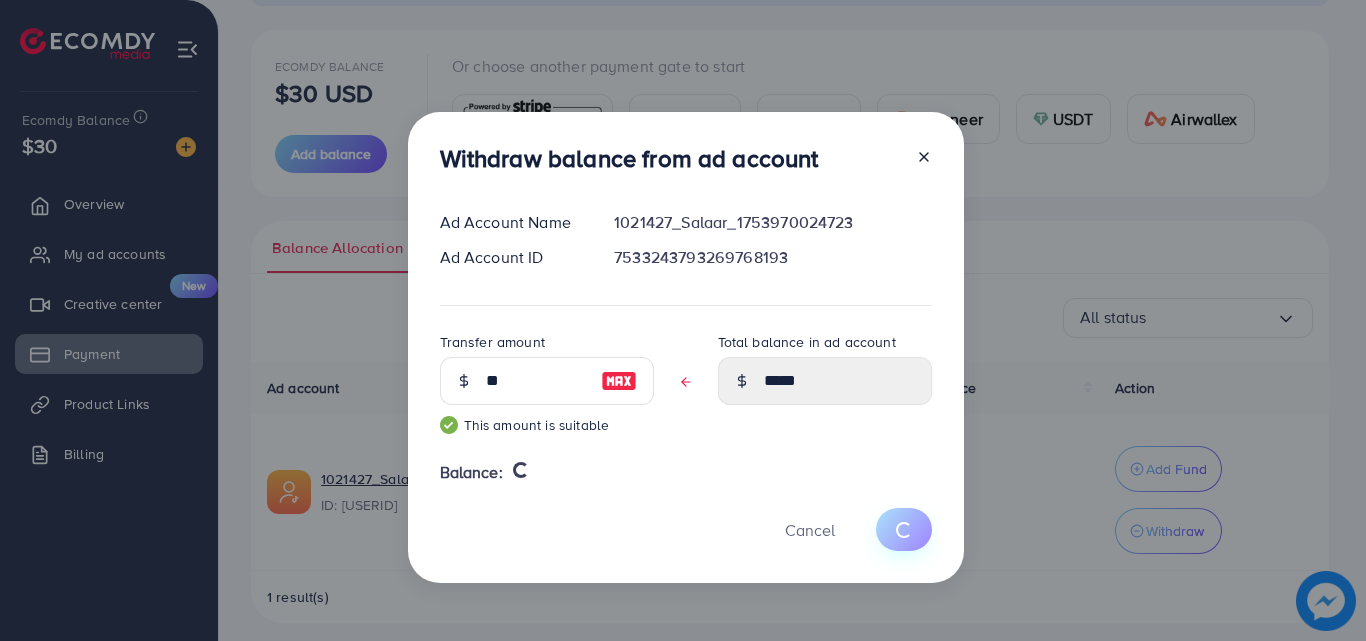 type 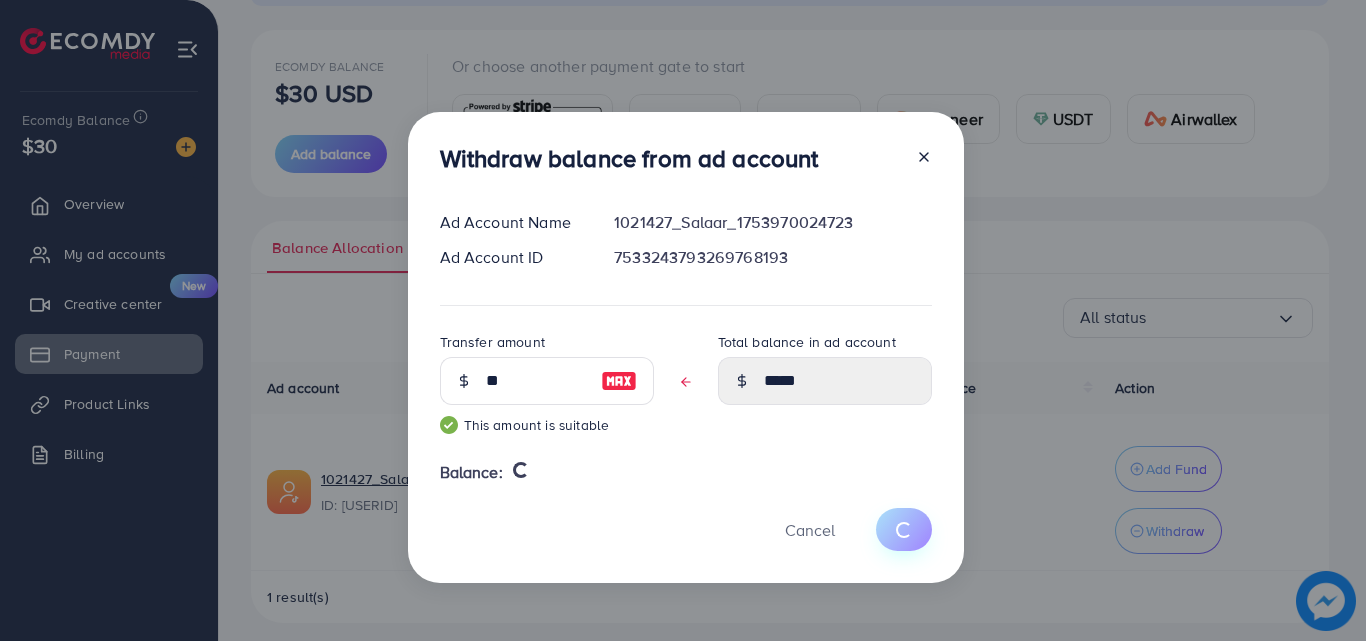 type on "*****" 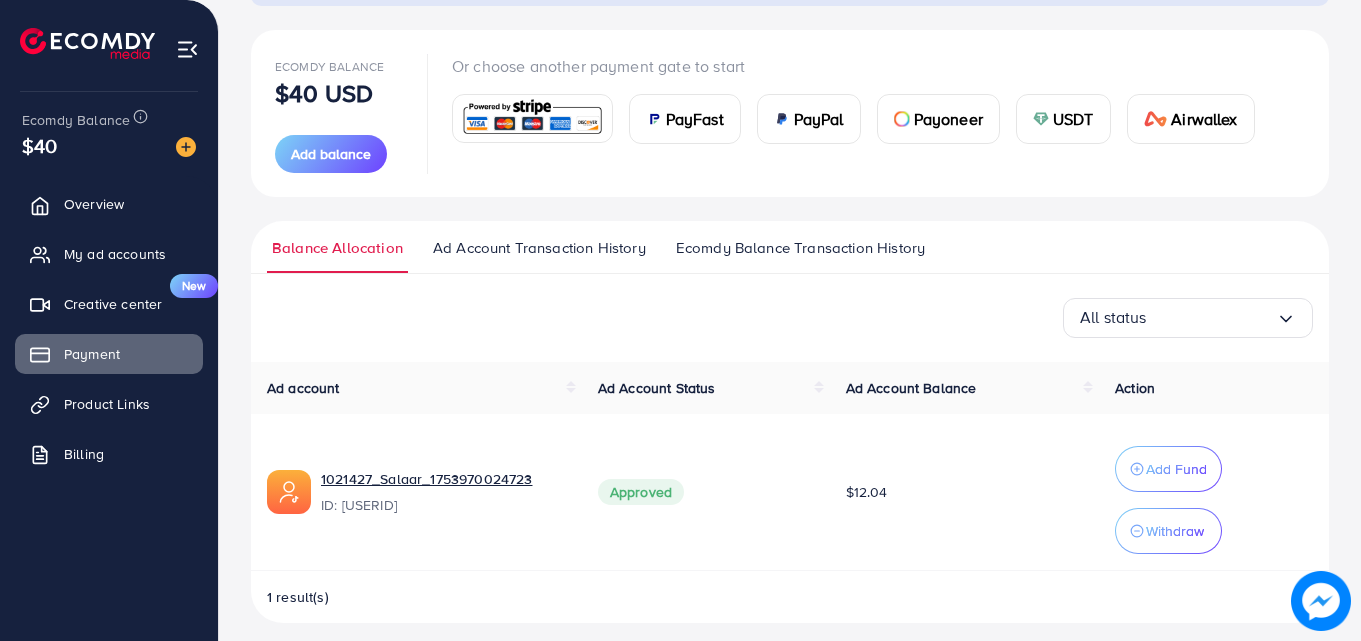 click on "Balance Allocation  Ad Account Transaction History   Ecomdy Balance Transaction History
All status
Loading...                   Ad account Ad Account Status Ad Account Balance Action            1021427_[USERNAME]_[USERID]  ID: [USERID]  Approved   $12.04   Add Fund   Withdraw          1 result(s)
All status
Loading...     Select transaction date               Transaction Date Ad Account Transaction type Transfer Status Amount           [DATE], [TIME]  1021427_[USERNAME]_[USERID]   ID: [USERID]   Withdraw   Done   +$10      [DATE], [TIME]  1021427_[USERNAME]_[USERID]   ID: [USERID]   Add funds   Done   -$20      [DATE], [TIME]  1021427_[USERNAME]_[USERID]   ID: [USERID]   Add funds   Done   -$10      [DATE], [TIME]  1021427_[USERNAME]_[USERID]   ID: [USERID]   Add funds   Done   -$10      [DATE], [TIME]  1021427_[USERNAME]_[USERID]   Withdraw   Done" at bounding box center [790, 422] 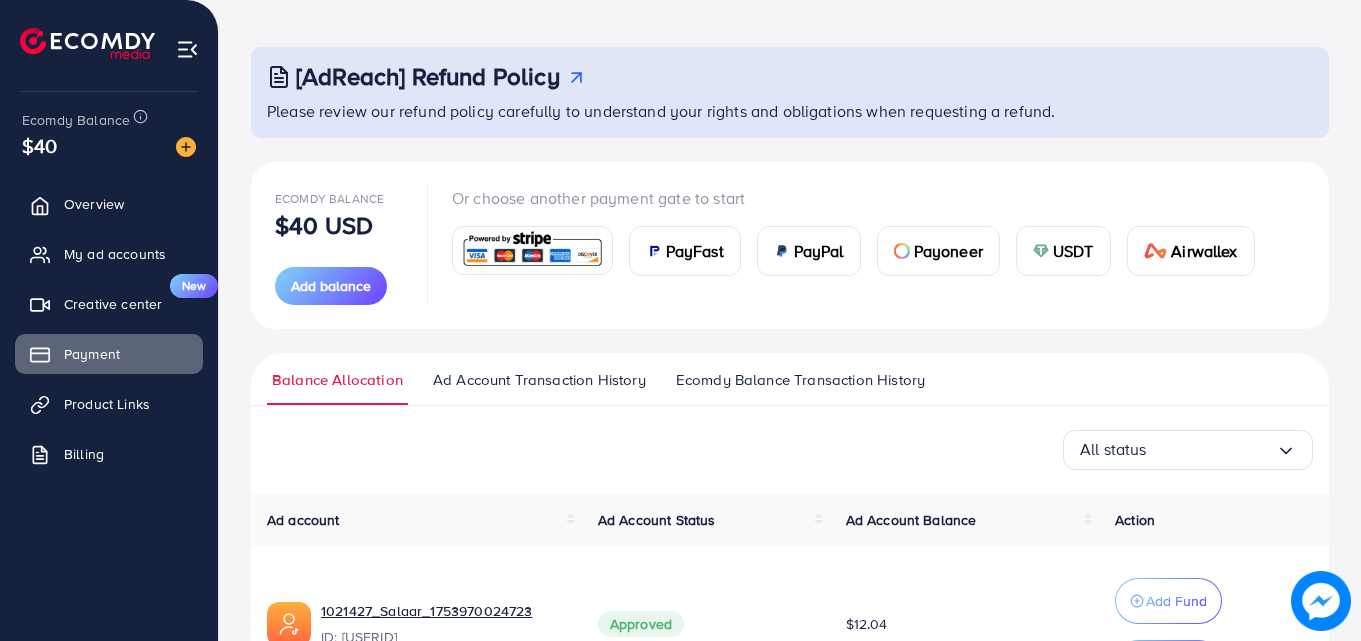 scroll, scrollTop: 45, scrollLeft: 0, axis: vertical 